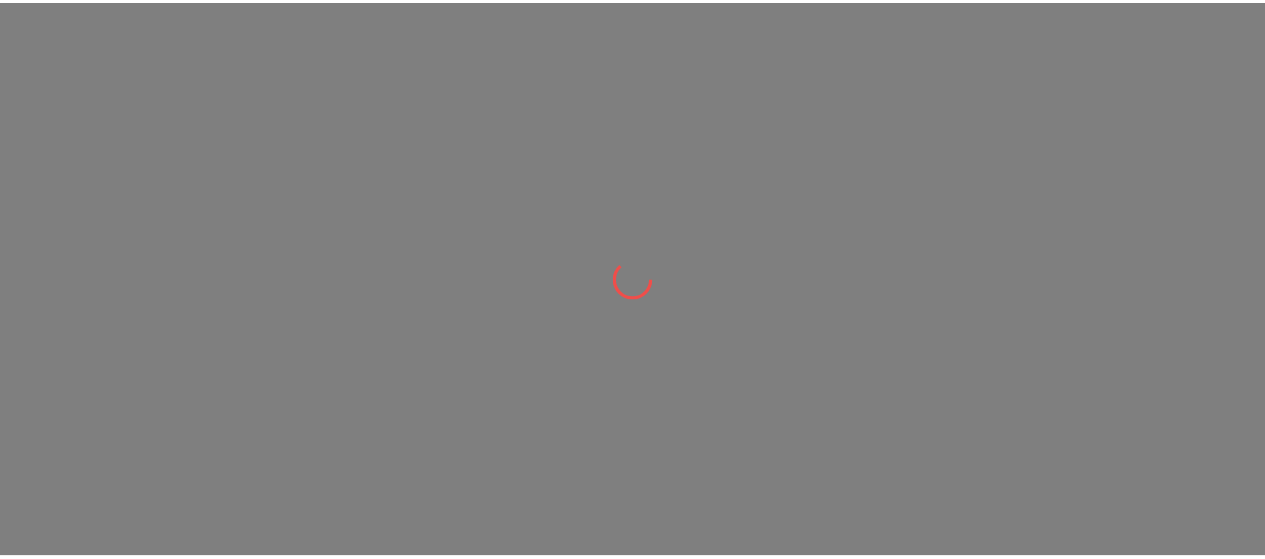 scroll, scrollTop: 0, scrollLeft: 0, axis: both 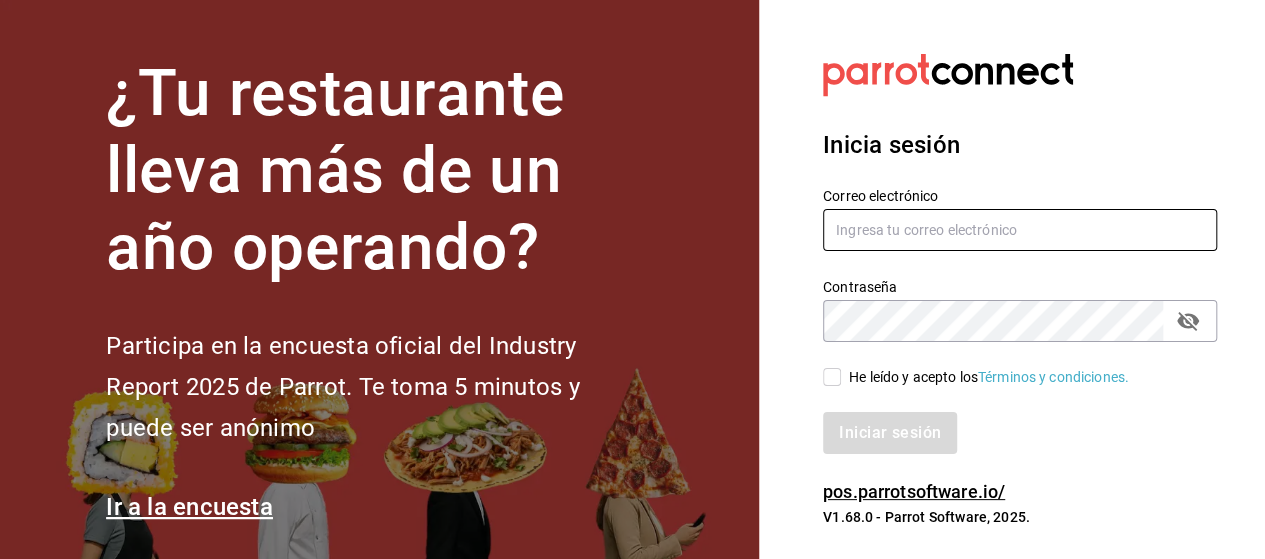 click at bounding box center [1020, 230] 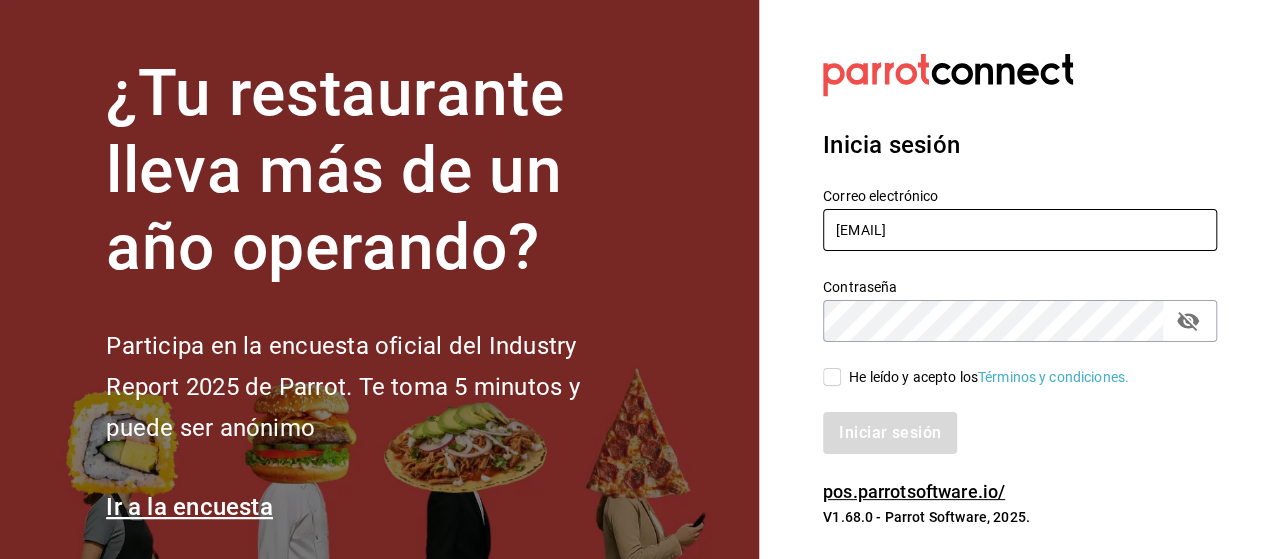 type on "[EMAIL]" 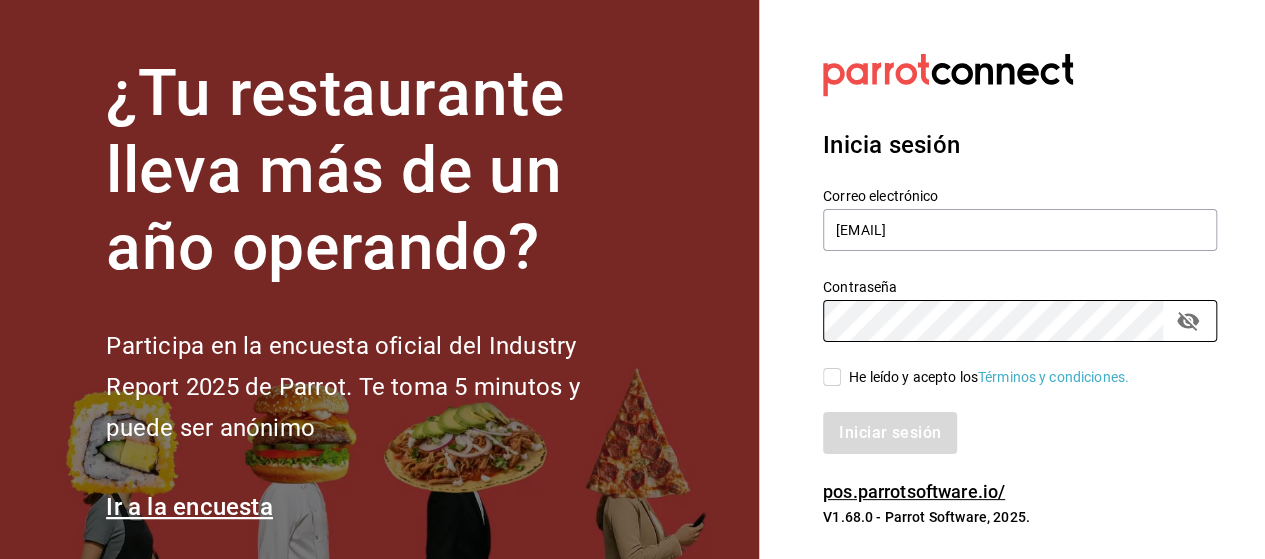 click 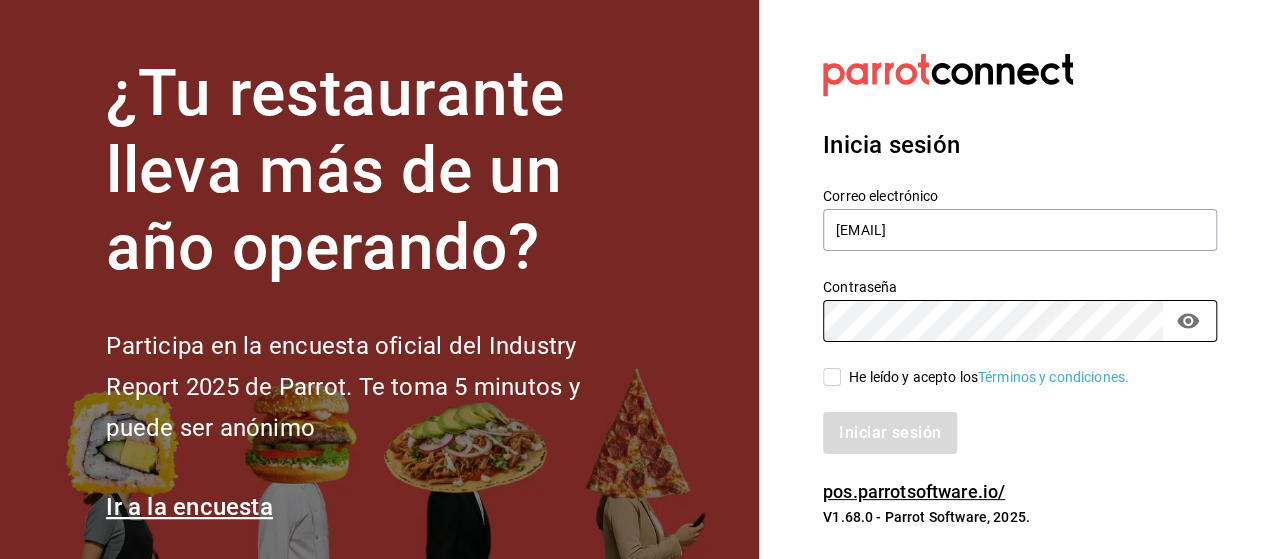 click on "He leído y acepto los  Términos y condiciones." at bounding box center [989, 377] 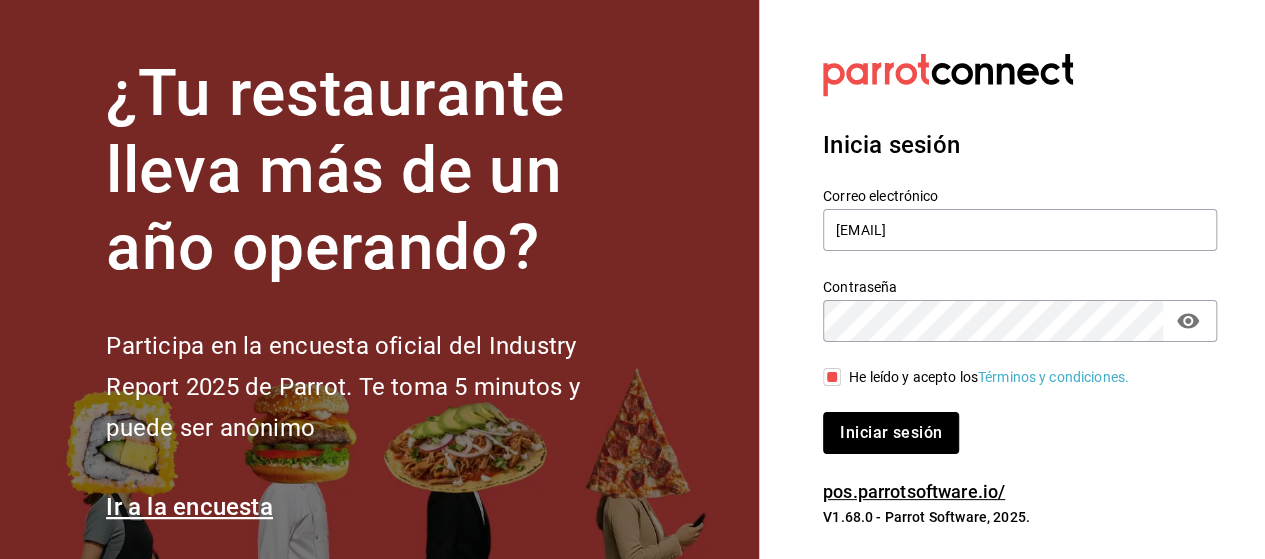 click on "Iniciar sesión" at bounding box center (891, 433) 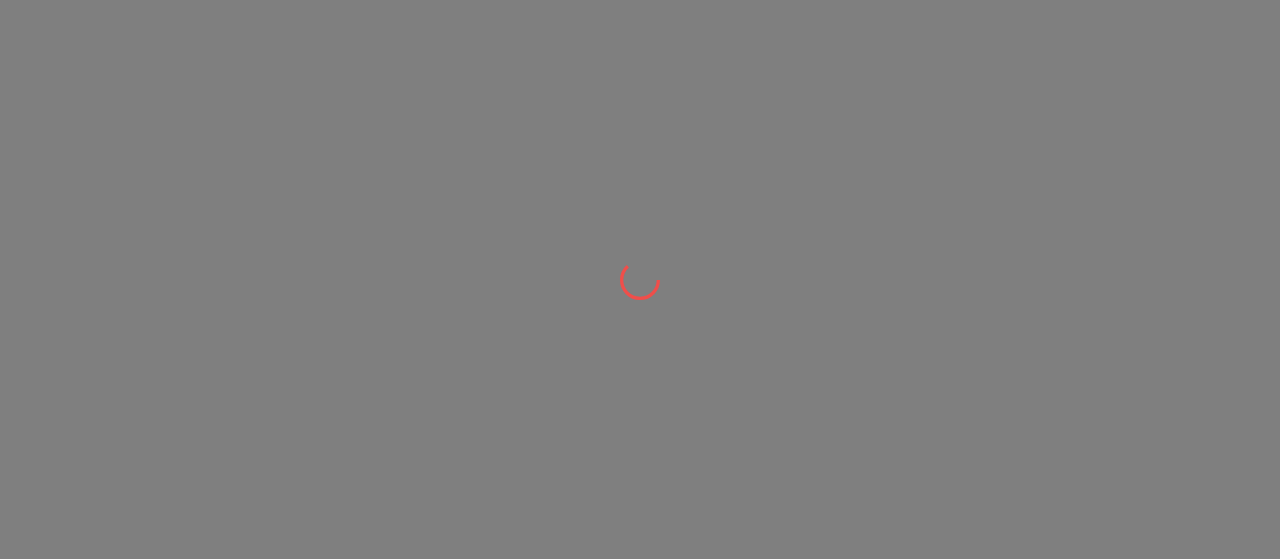 scroll, scrollTop: 0, scrollLeft: 0, axis: both 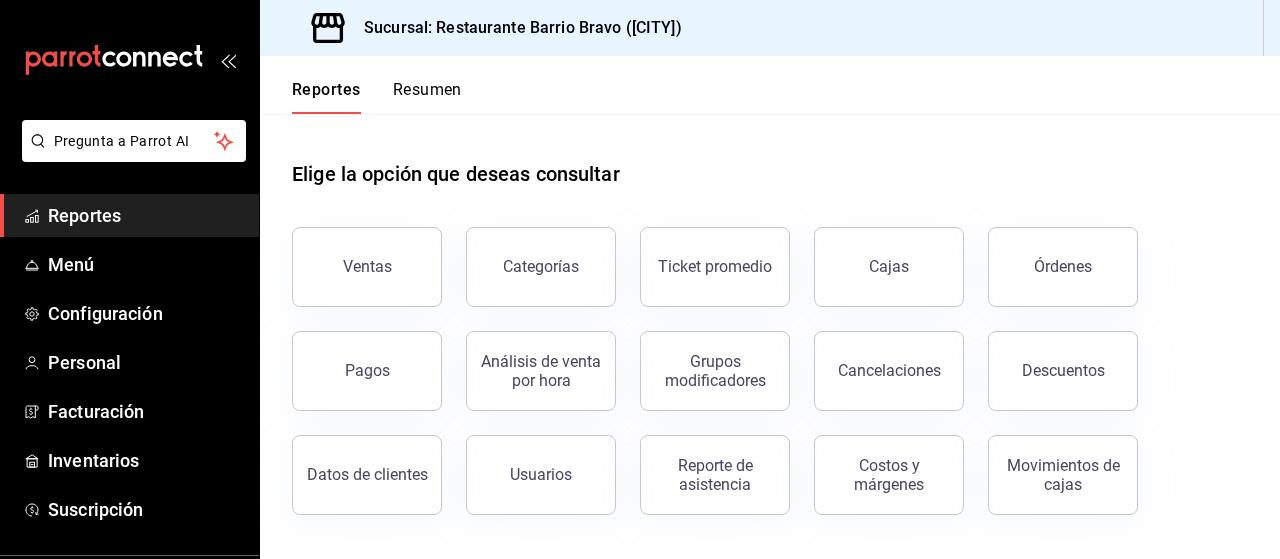 click on "Ventas" at bounding box center [367, 266] 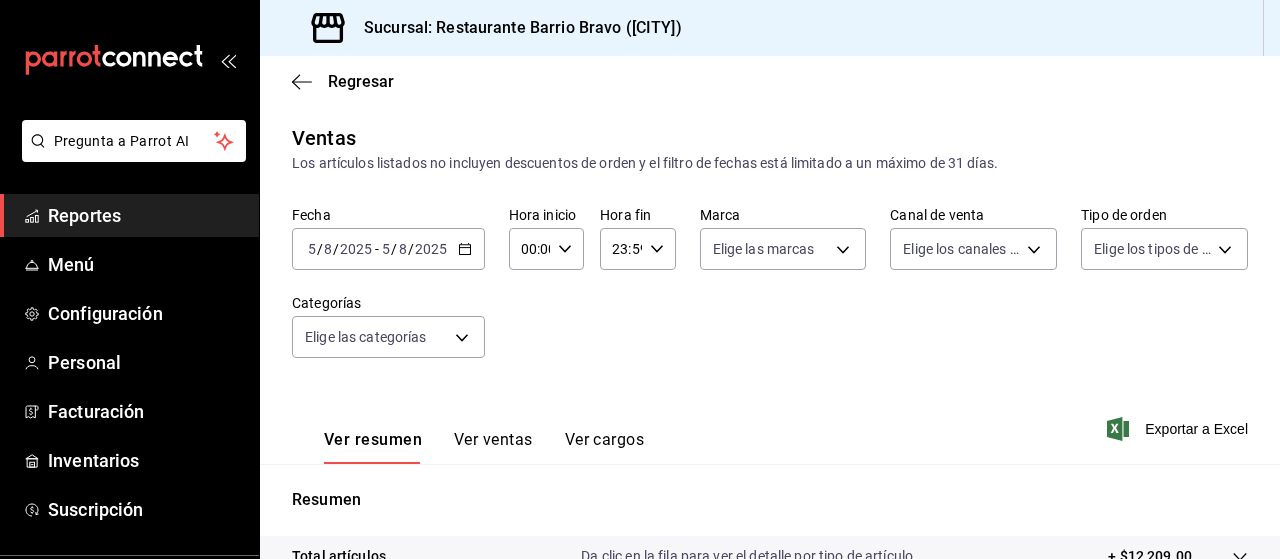 click 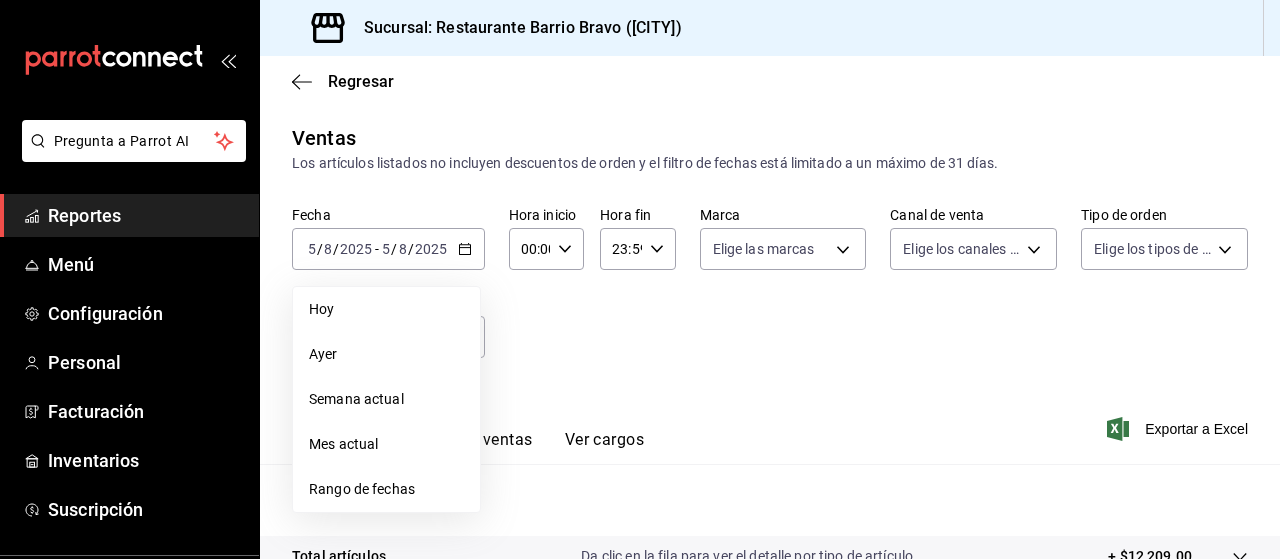 click on "Rango de fechas" at bounding box center [386, 489] 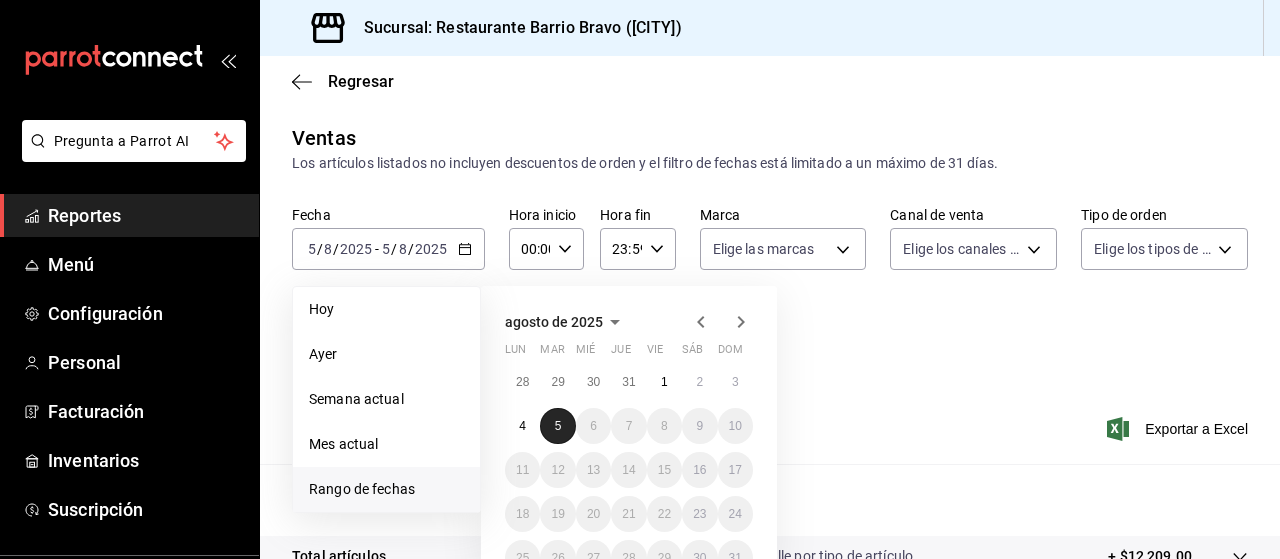 click on "5" at bounding box center (557, 426) 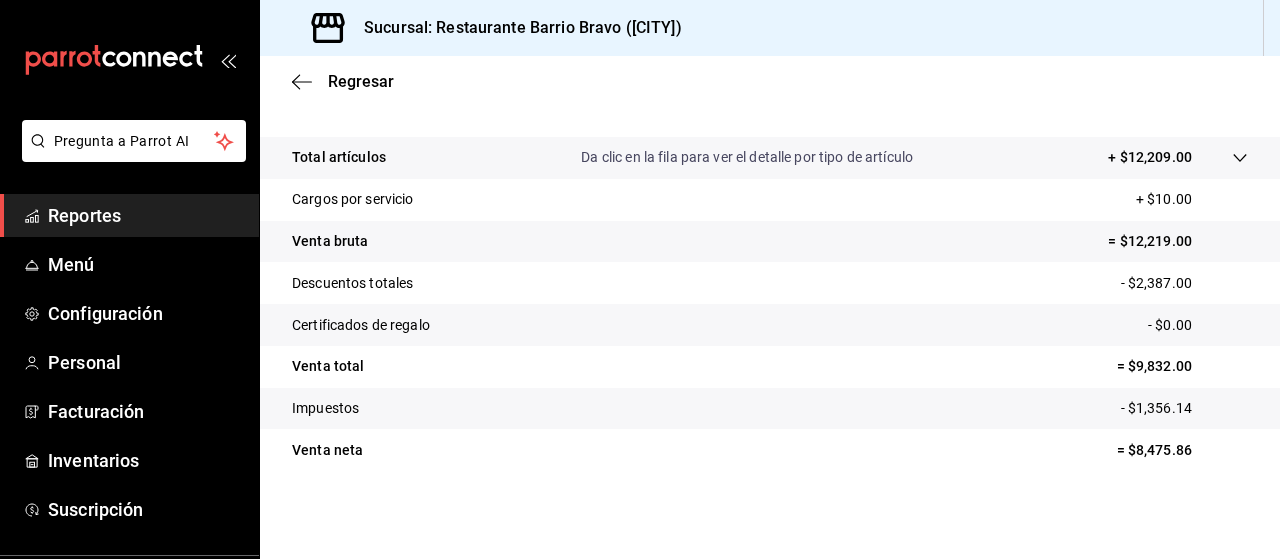 scroll, scrollTop: 0, scrollLeft: 0, axis: both 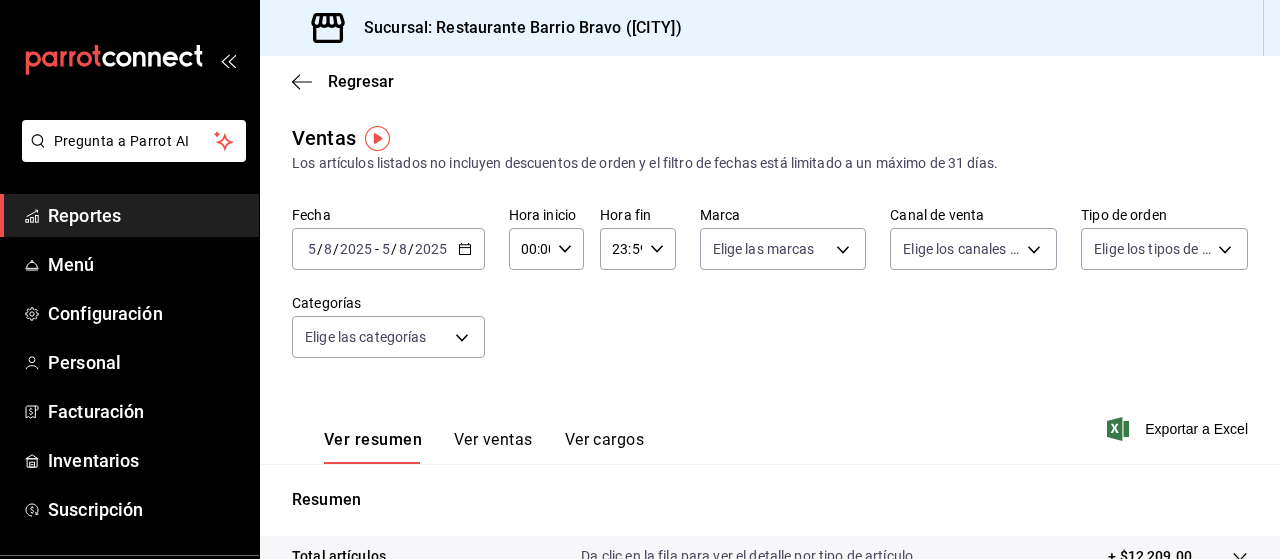 click on "Ver ventas" at bounding box center [493, 447] 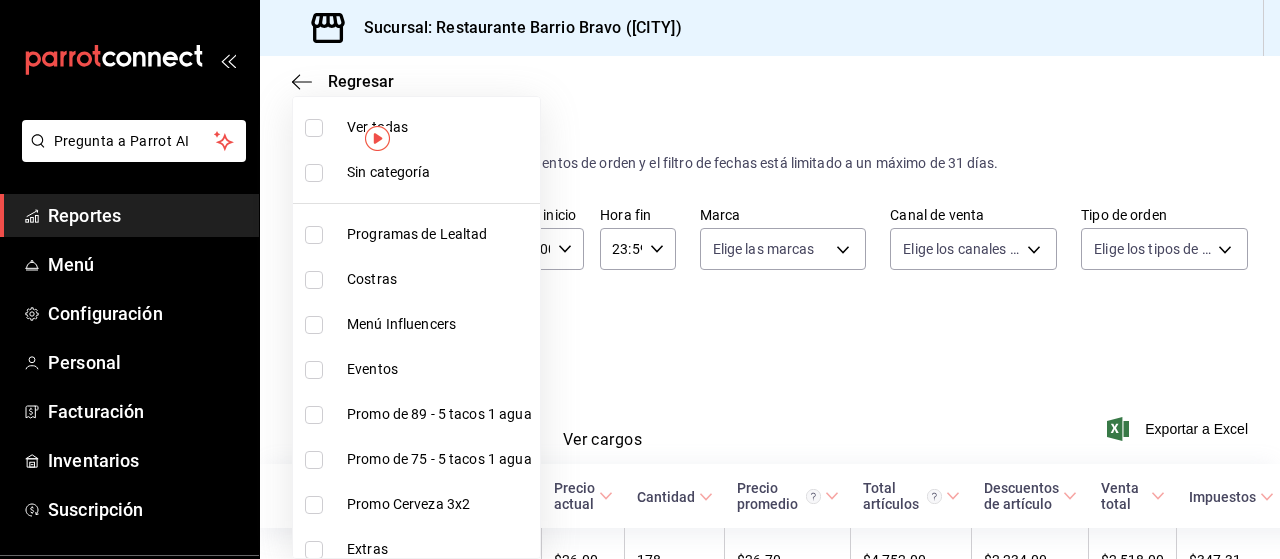 click on "Pregunta a Parrot AI Reportes   Menú   Configuración   Personal   Facturación   Inventarios   Suscripción   Ayuda Recomienda Parrot   Luis Gómez   Sugerir nueva función   Sucursal: Restaurante Barrio Bravo (CDMX) Regresar Ventas Los artículos listados no incluyen descuentos de orden y el filtro de fechas está limitado a un máximo de 31 días. Fecha 2025-08-05 5 / 8 / 2025 - 2025-08-05 5 / 8 / 2025 Hora inicio 00:00 Hora inicio Hora fin 23:59 Hora fin Marca Elige las marcas Canal de venta Elige los canales de venta Tipo de orden Elige los tipos de orden Categorías Elige las categorías Ver resumen Ver ventas Ver cargos Exportar a Excel Nombre Tipo de artículo Tipo Precio actual Cantidad Precio promedio   Total artículos   Descuentos de artículo Venta total Impuestos Venta neta Taco de Pastor - Artículo $26.00 178 $26.70 $4,752.00 $2,234.00 $2,518.00 $347.31 $2,170.69 Refrescos - Artículo $39.00 19 $39.00 $741.00 $0.00 $741.00 $102.21 $638.79 Agua De Sabor - Artículo $32.00 23 $32.00 $736.00 - -" at bounding box center (640, 279) 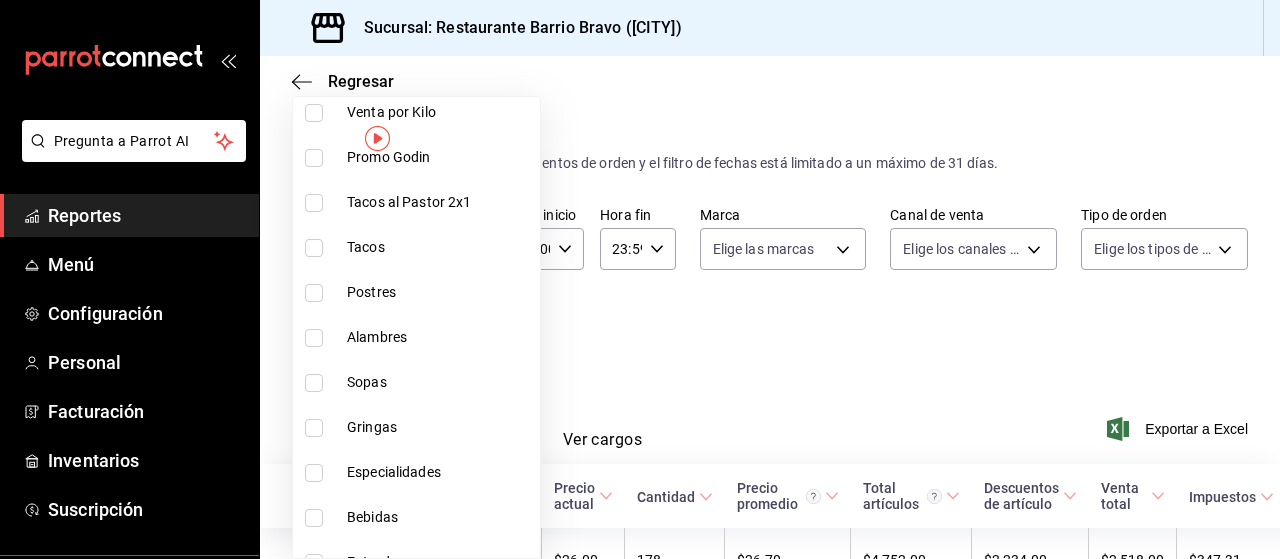 scroll, scrollTop: 552, scrollLeft: 0, axis: vertical 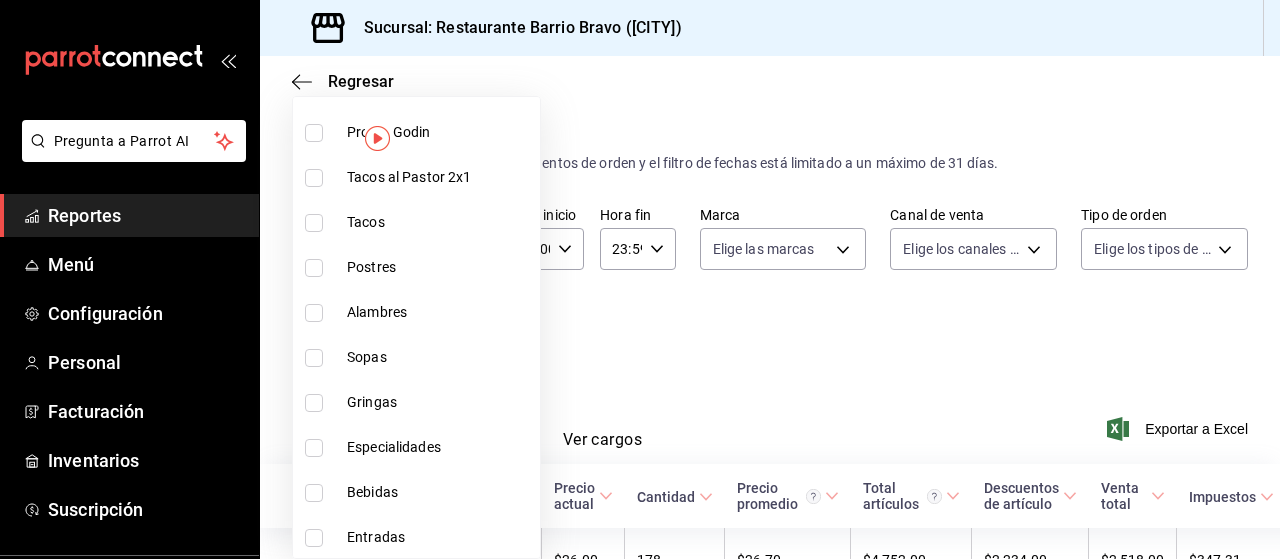 click on "Bebidas" at bounding box center [439, 492] 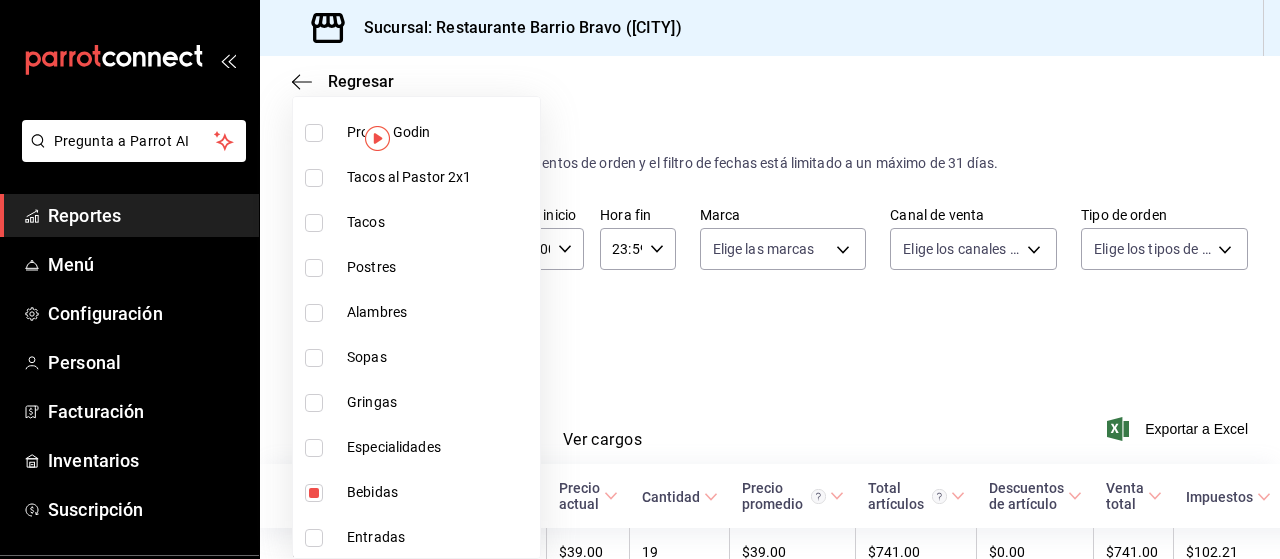 click at bounding box center [640, 279] 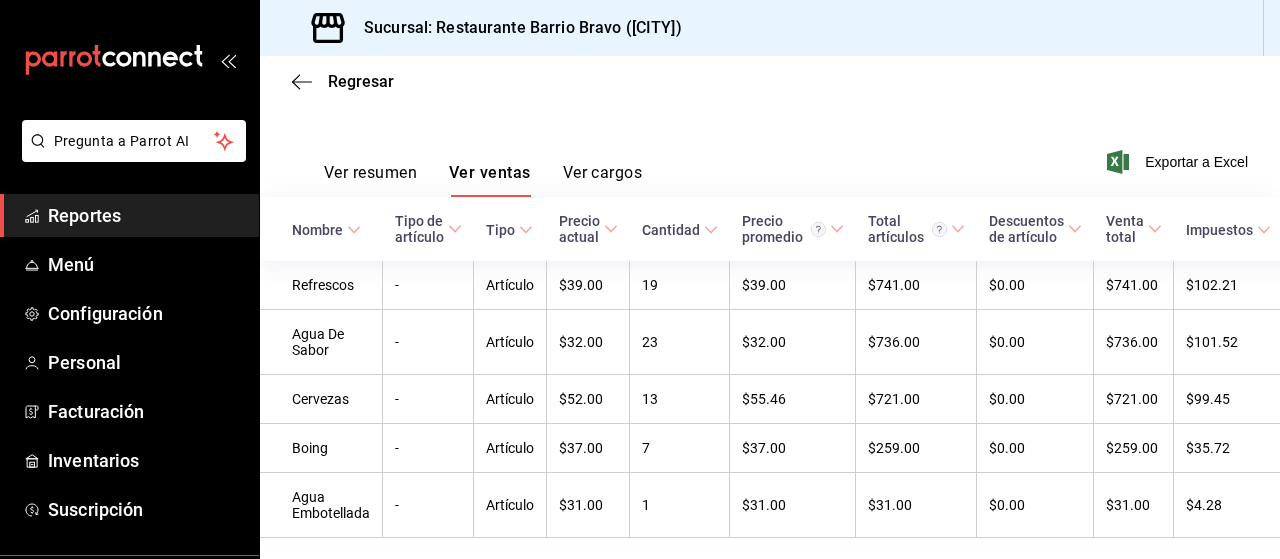 scroll, scrollTop: 268, scrollLeft: 0, axis: vertical 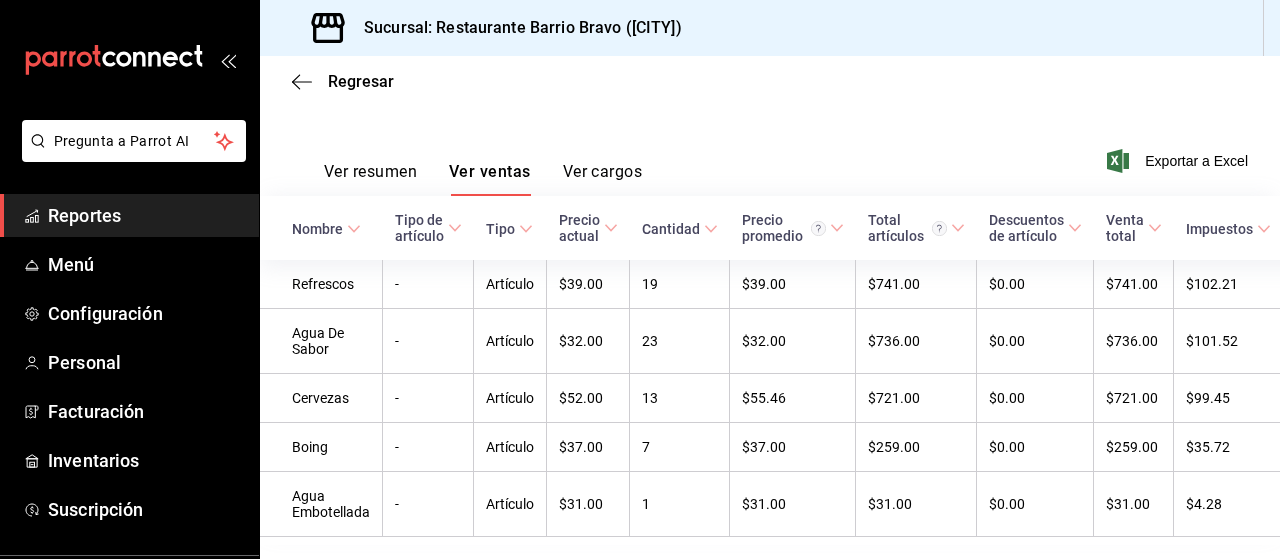 click on "Artículo" at bounding box center (510, 284) 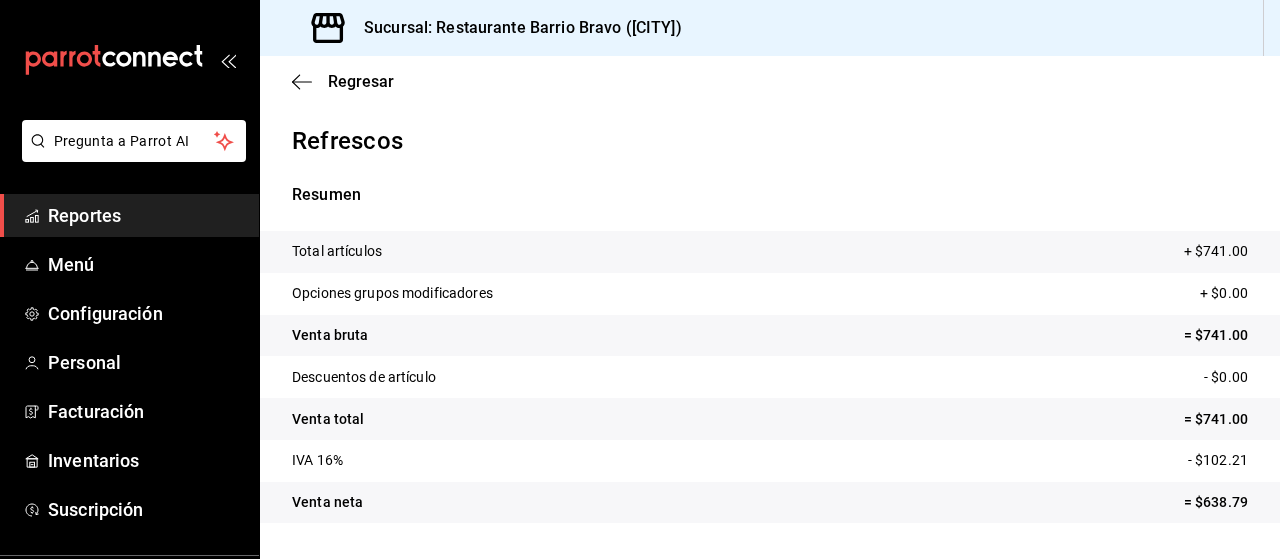 scroll, scrollTop: 437, scrollLeft: 0, axis: vertical 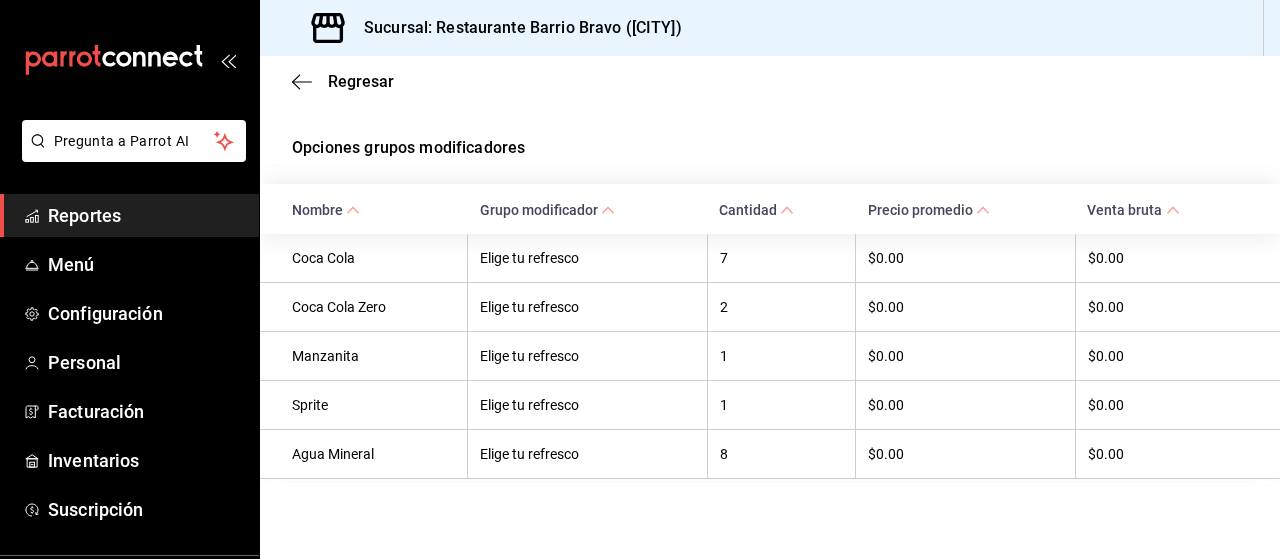 click on "Regresar" at bounding box center (361, 81) 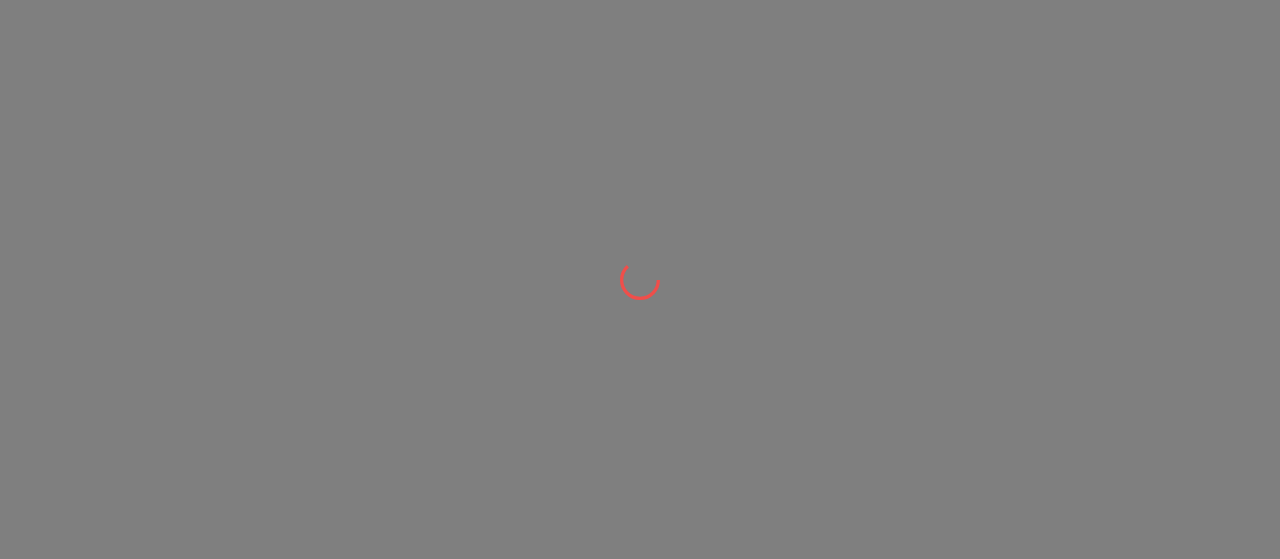scroll, scrollTop: 0, scrollLeft: 0, axis: both 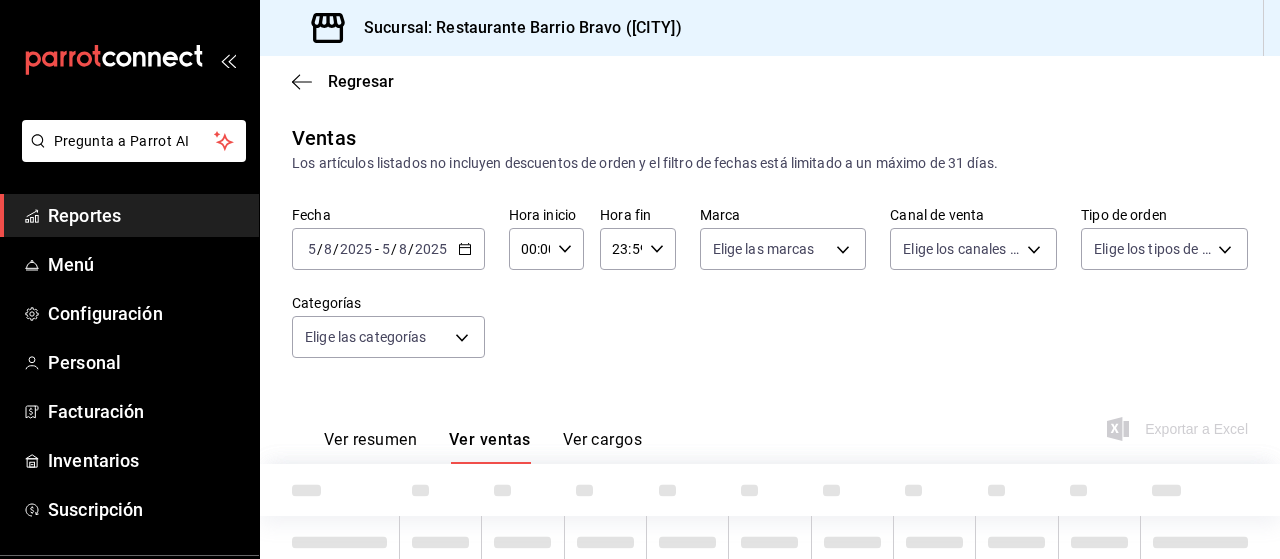 type on "7fa84fa0-b9ca-49ef-be16-7673f7613eff" 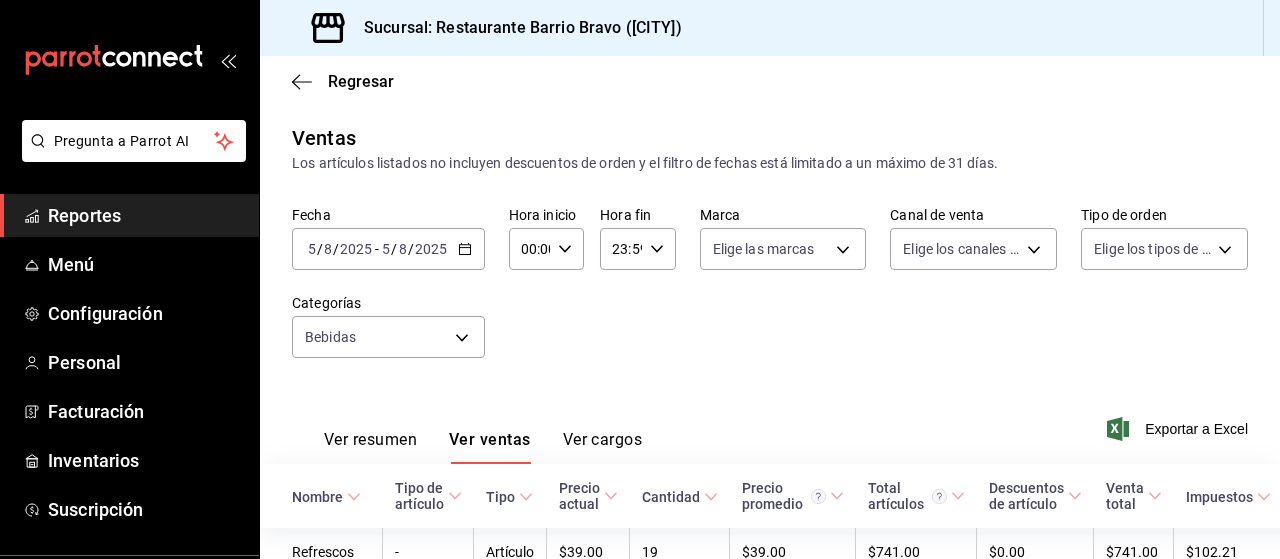 scroll, scrollTop: 338, scrollLeft: 0, axis: vertical 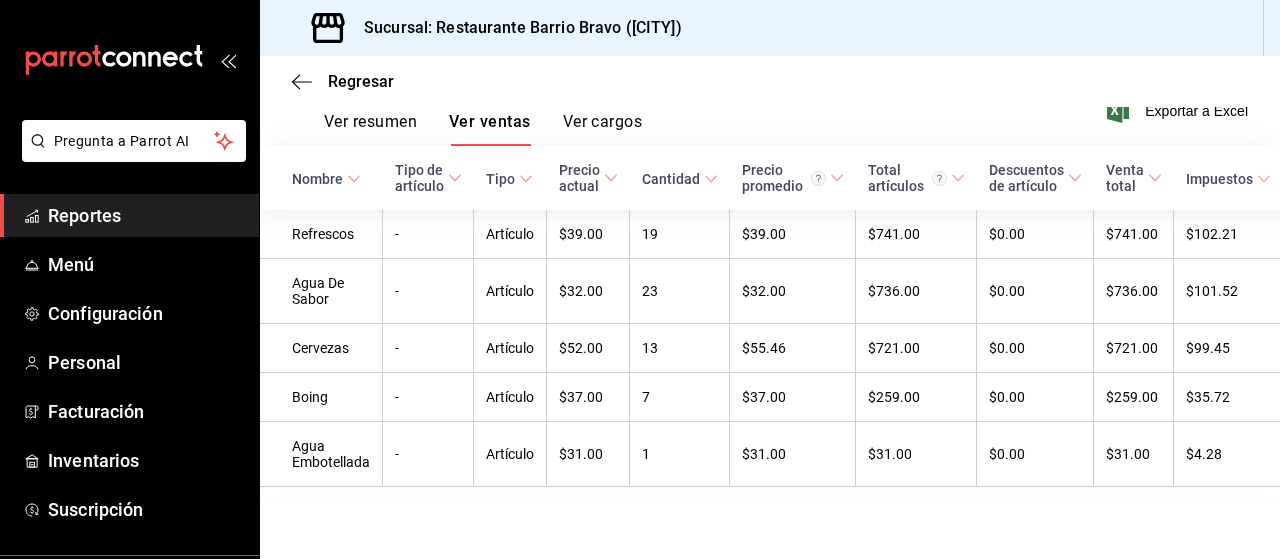click on "7" at bounding box center (680, 397) 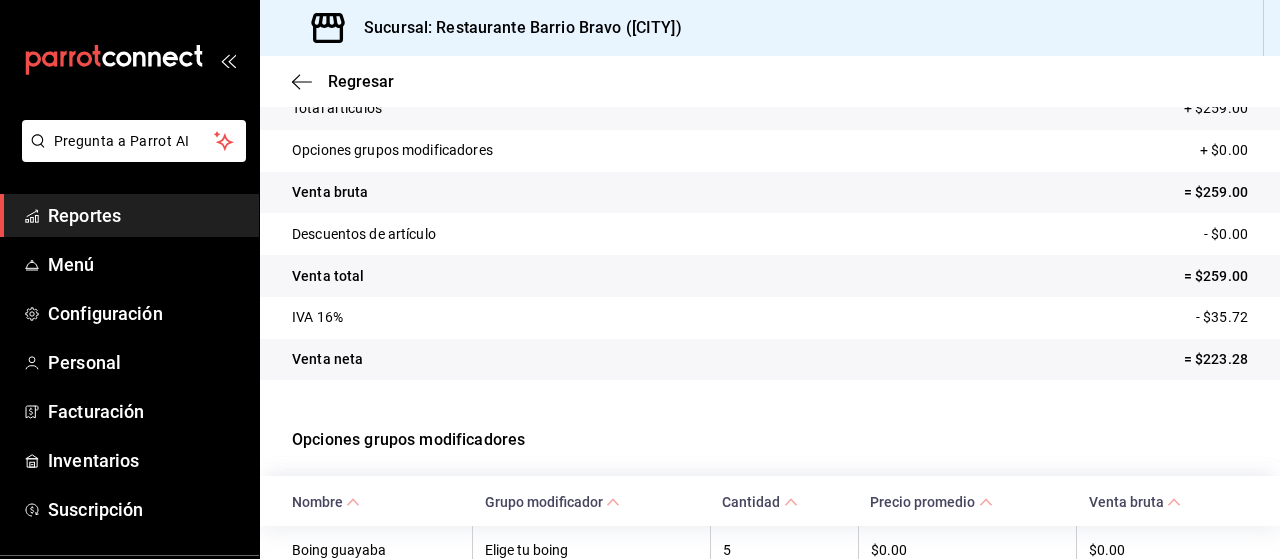 scroll, scrollTop: 289, scrollLeft: 0, axis: vertical 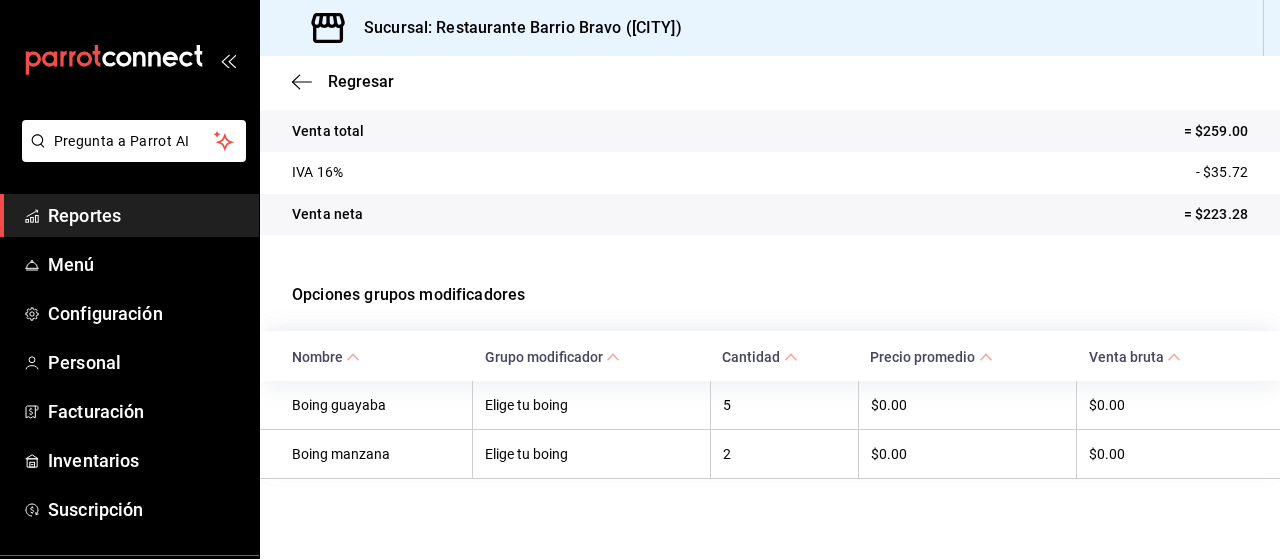 click on "Regresar" at bounding box center [361, 81] 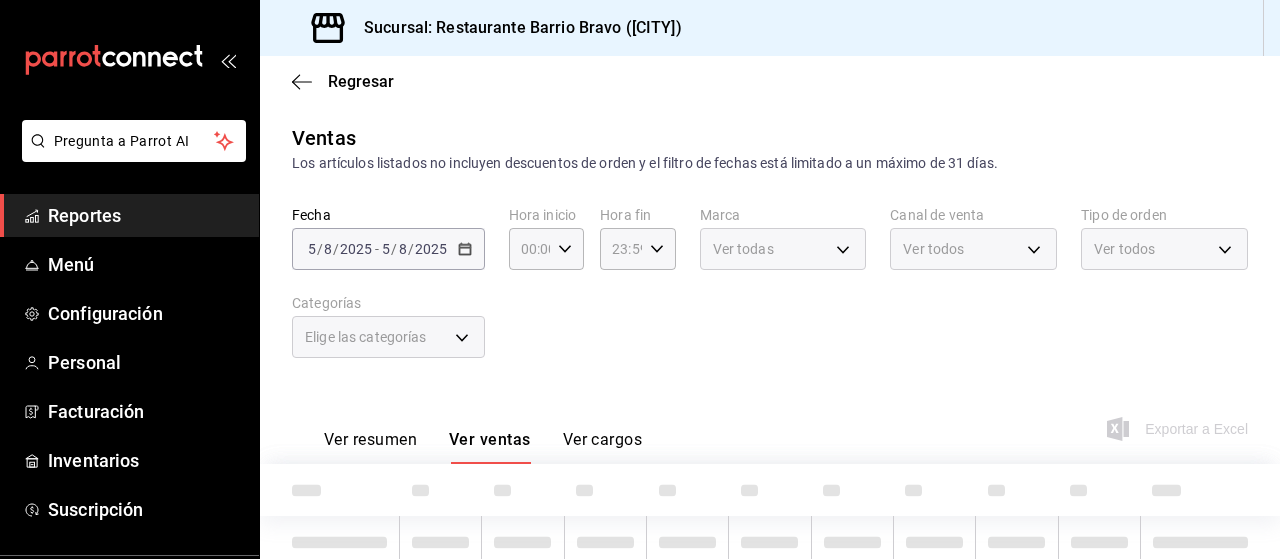 type on "7fa84fa0-b9ca-49ef-be16-7673f7613eff" 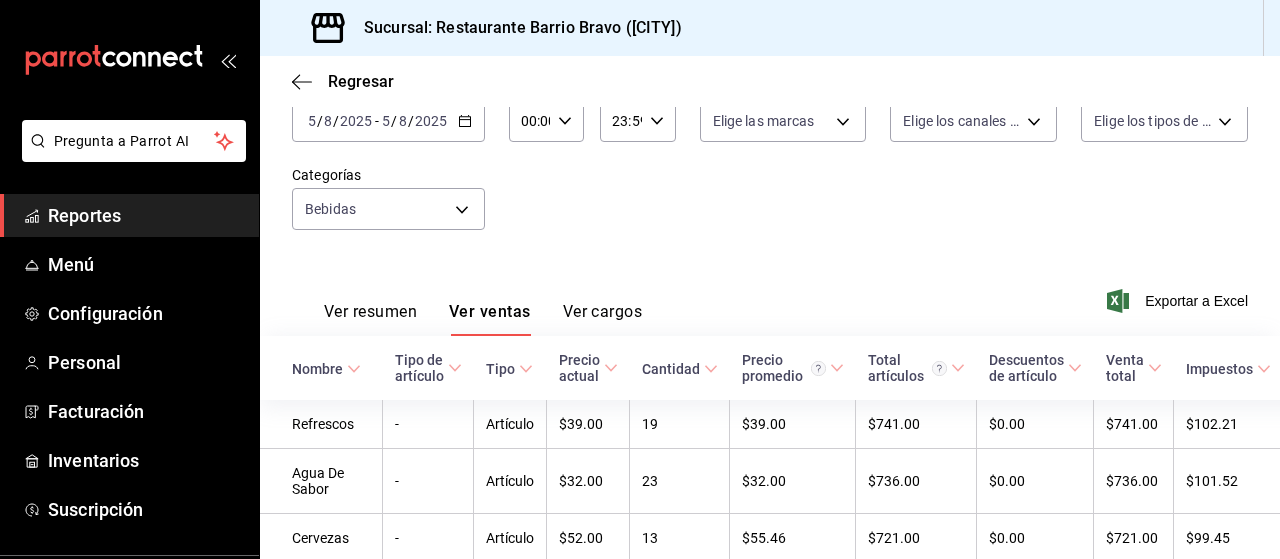 scroll, scrollTop: 338, scrollLeft: 0, axis: vertical 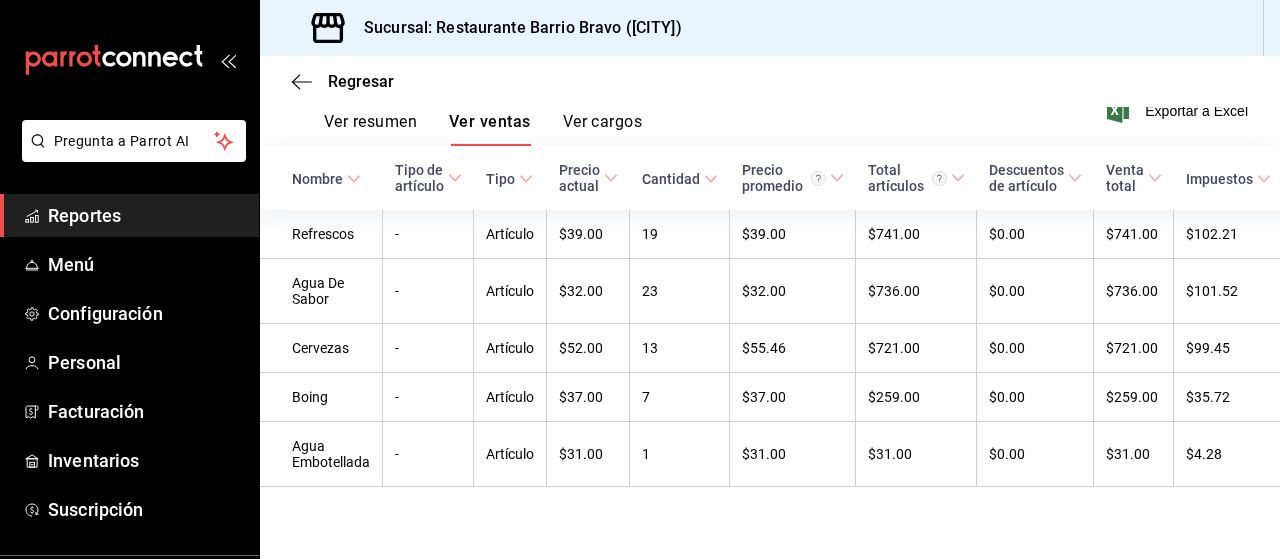 click on "-" at bounding box center [428, 348] 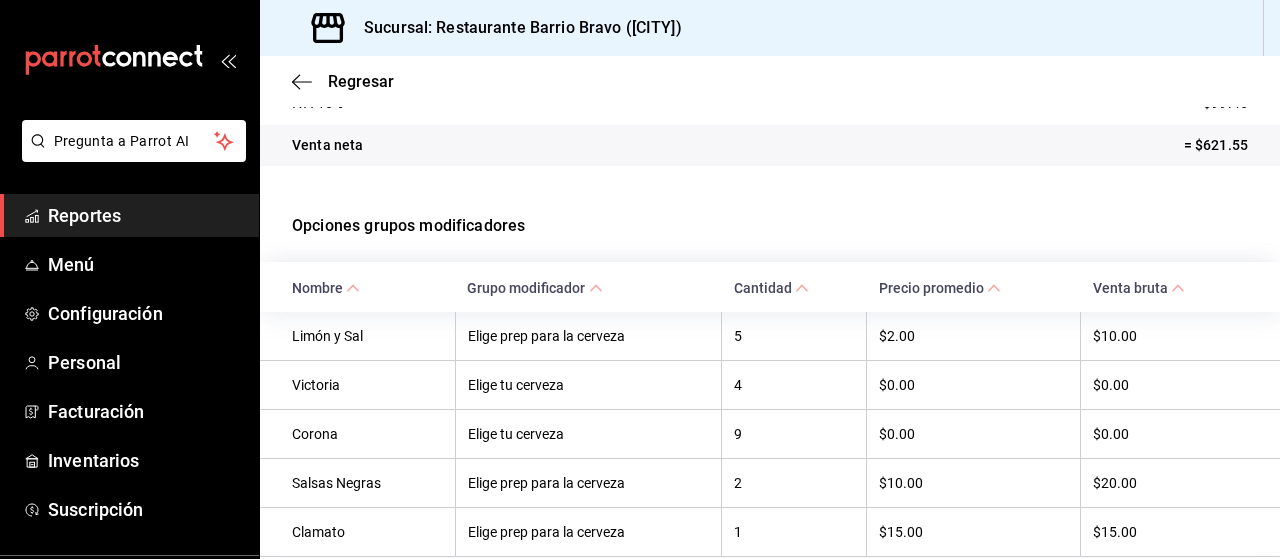 scroll, scrollTop: 437, scrollLeft: 0, axis: vertical 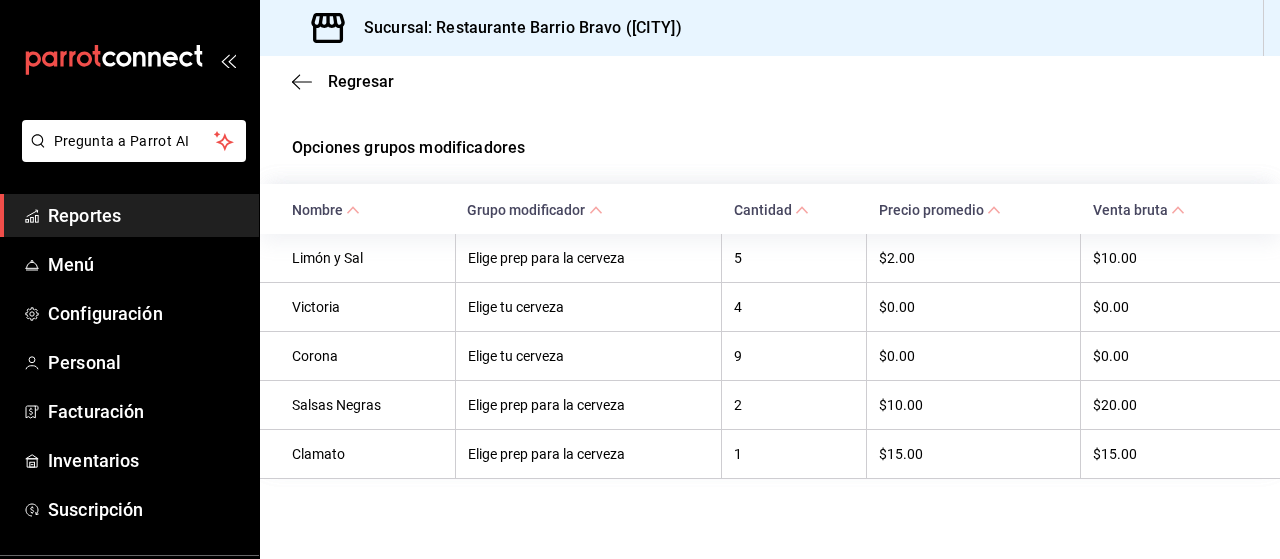 click on "Regresar Cervezas Resumen Total artículos + $676.00 Opciones grupos modificadores + $45.00 Venta bruta = $721.00 Descuentos de artículo - $0.00 Venta total = $721.00 IVA 16% - $99.45 Venta neta = $621.55 Opciones grupos modificadores Nombre Grupo modificador Cantidad Precio promedio Venta bruta Limón y Sal Elige prep  para la cerveza 5 $2.00 $10.00 Victoria Elige tu cerveza 4 $0.00 $0.00 Corona Elige tu cerveza 9 $0.00 $0.00 Salsas Negras Elige prep  para la cerveza 2 $10.00 $20.00 Clamato Elige prep  para la cerveza 1 $15.00 $15.00" at bounding box center [770, 90] 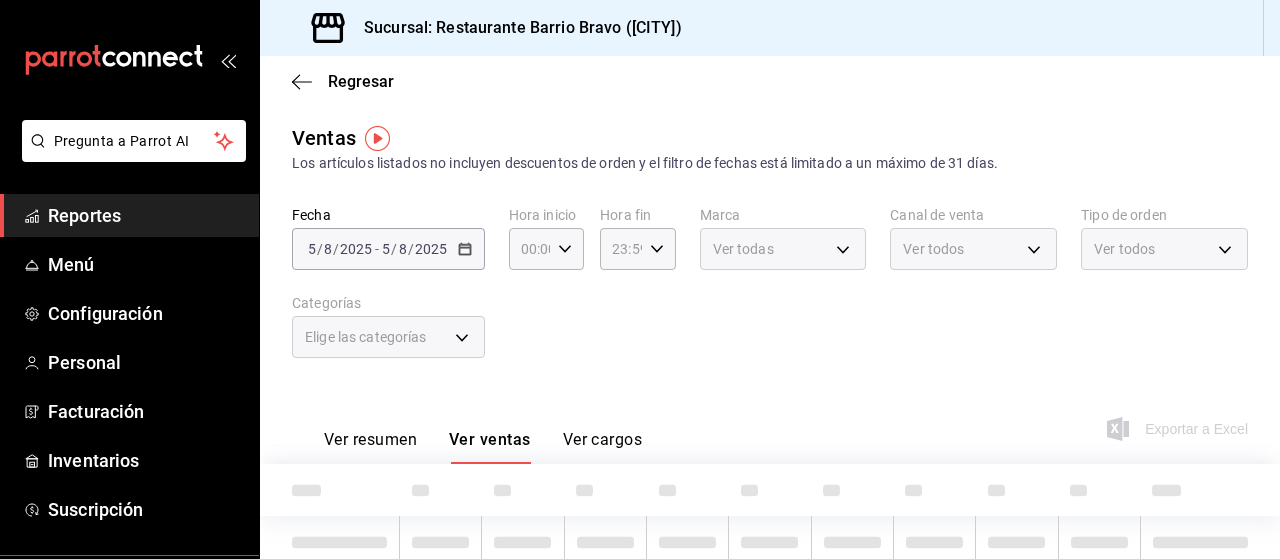 type on "7fa84fa0-b9ca-49ef-be16-7673f7613eff" 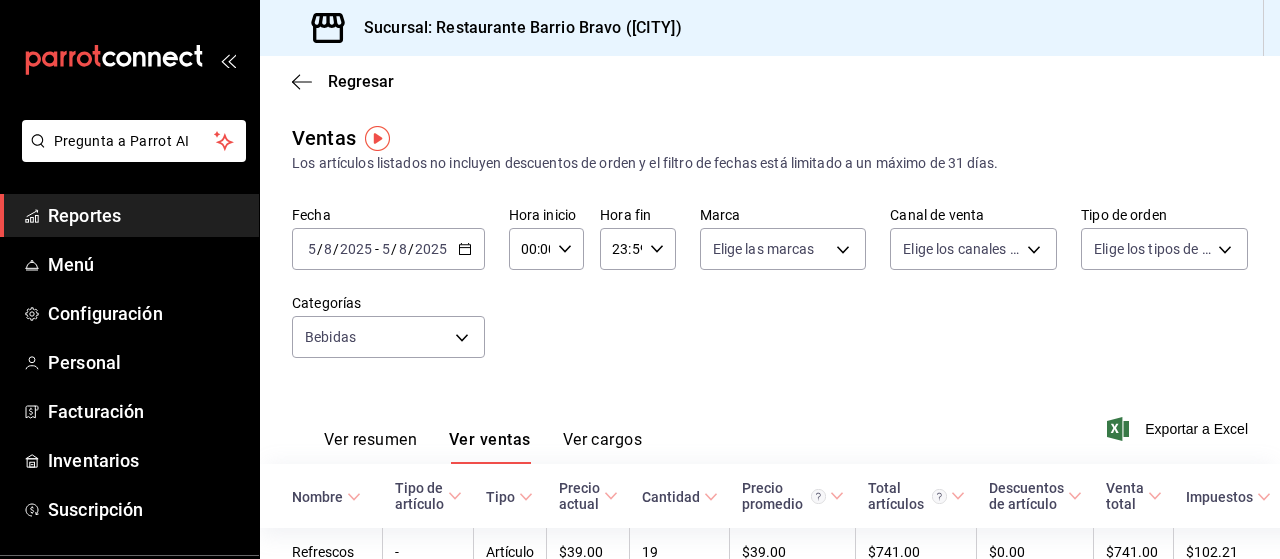 click 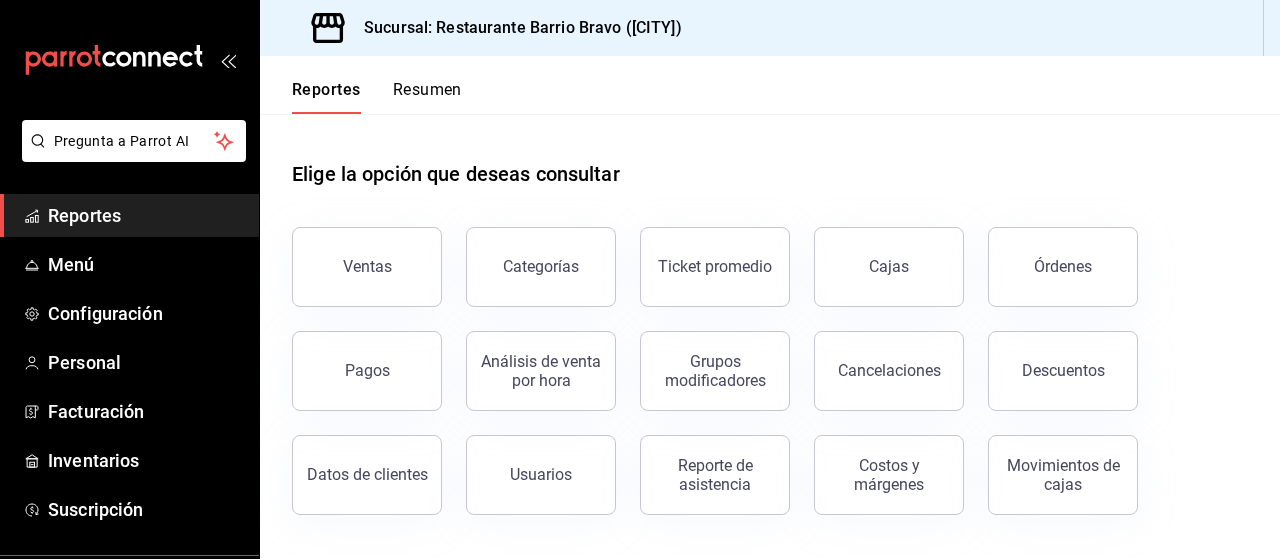 click on "Resumen" at bounding box center [427, 97] 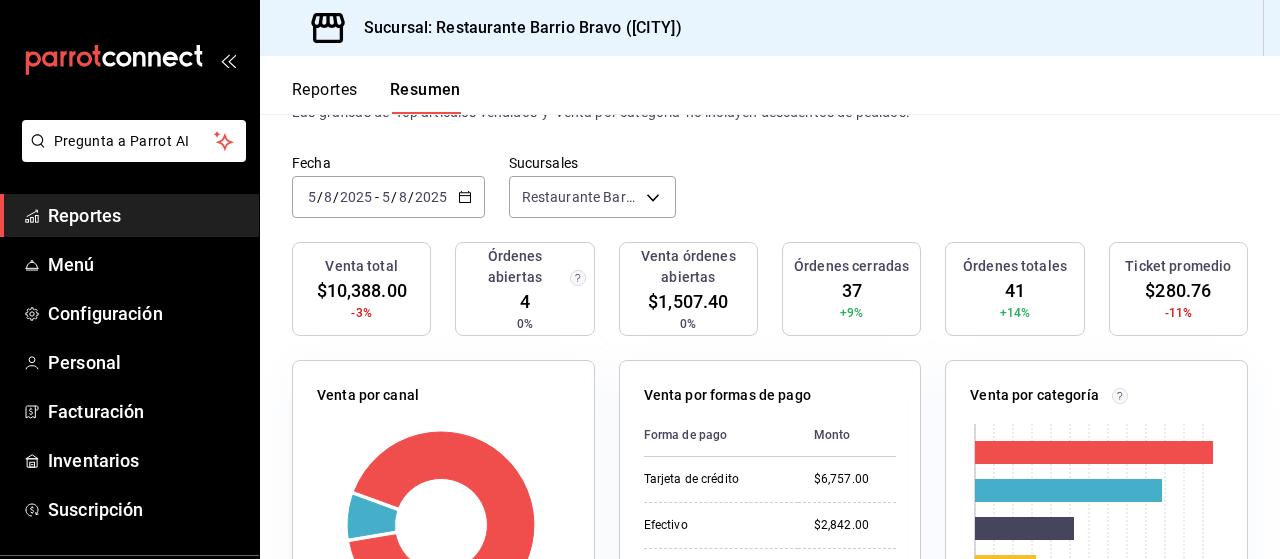 scroll, scrollTop: 0, scrollLeft: 0, axis: both 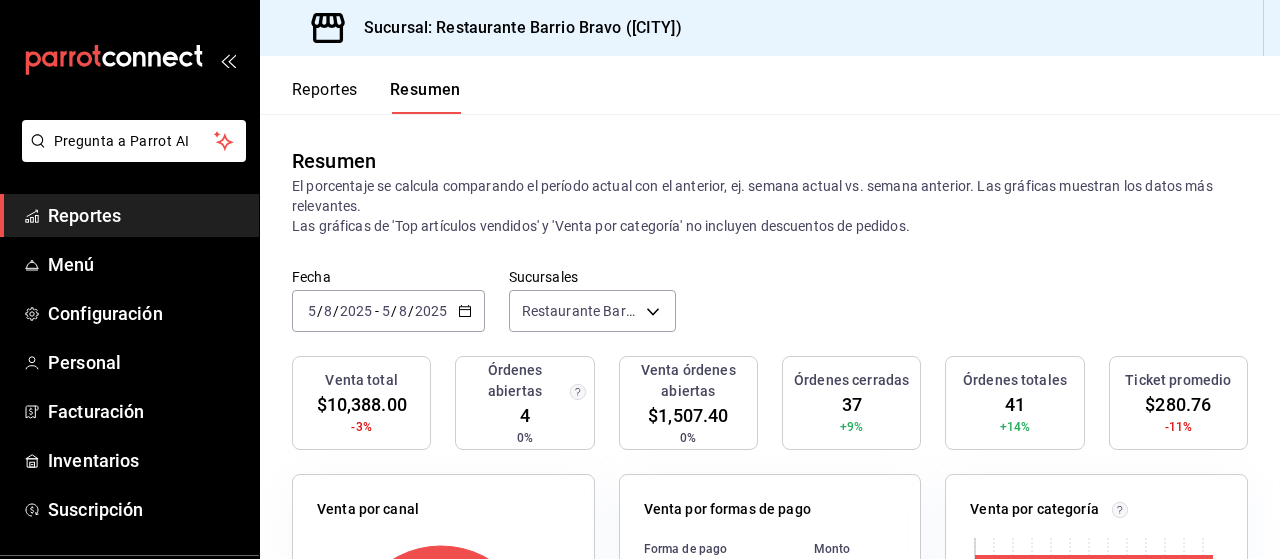 click 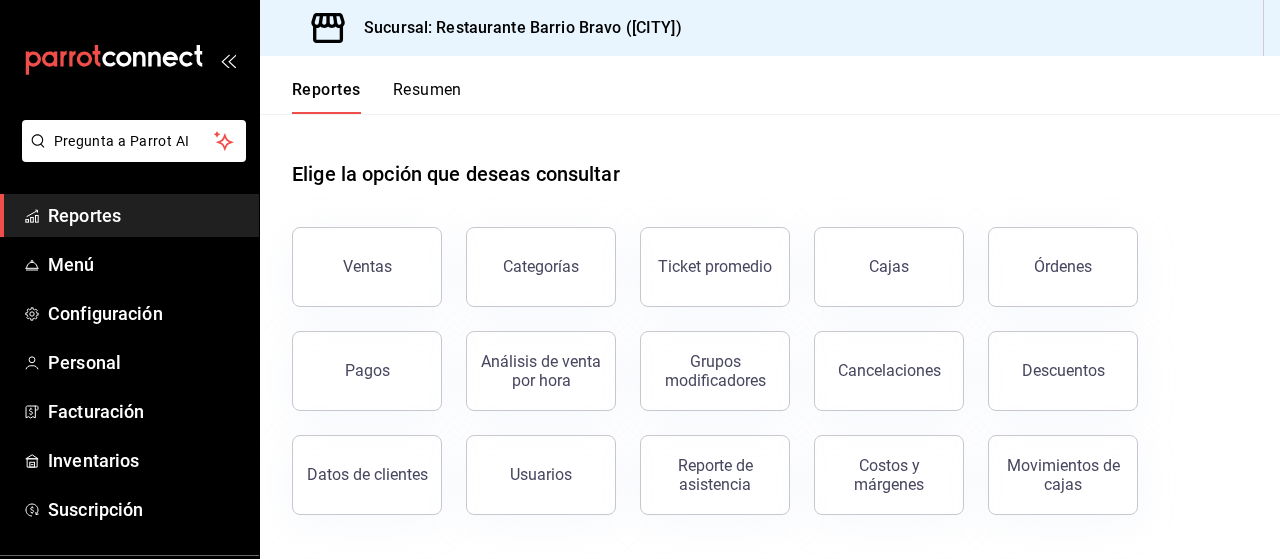 click on "Resumen" at bounding box center [427, 97] 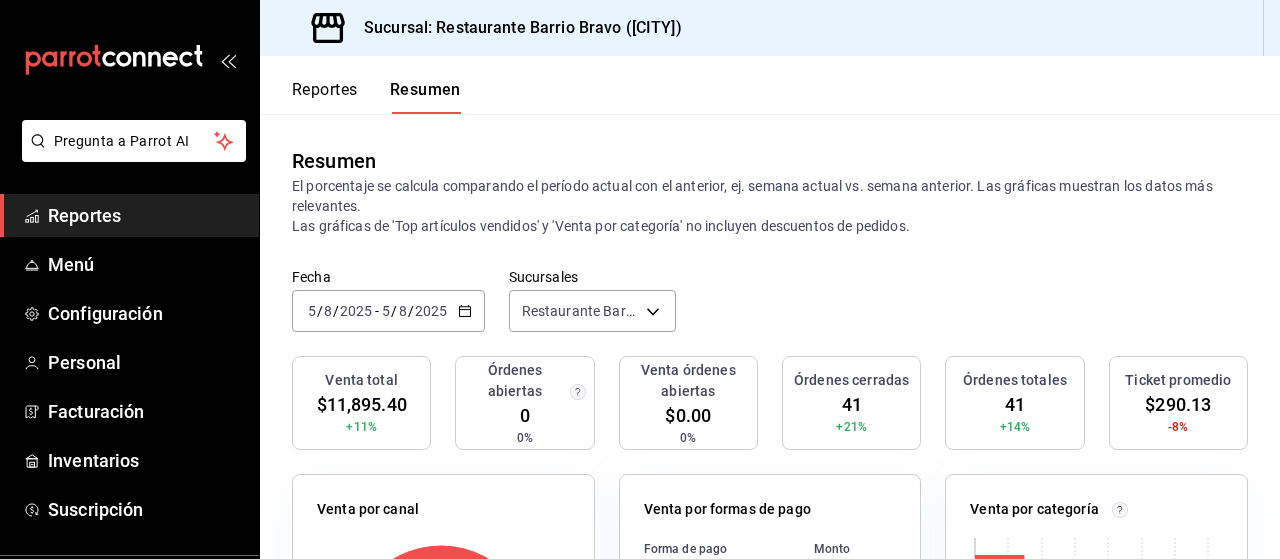 click on "Reportes" at bounding box center (325, 97) 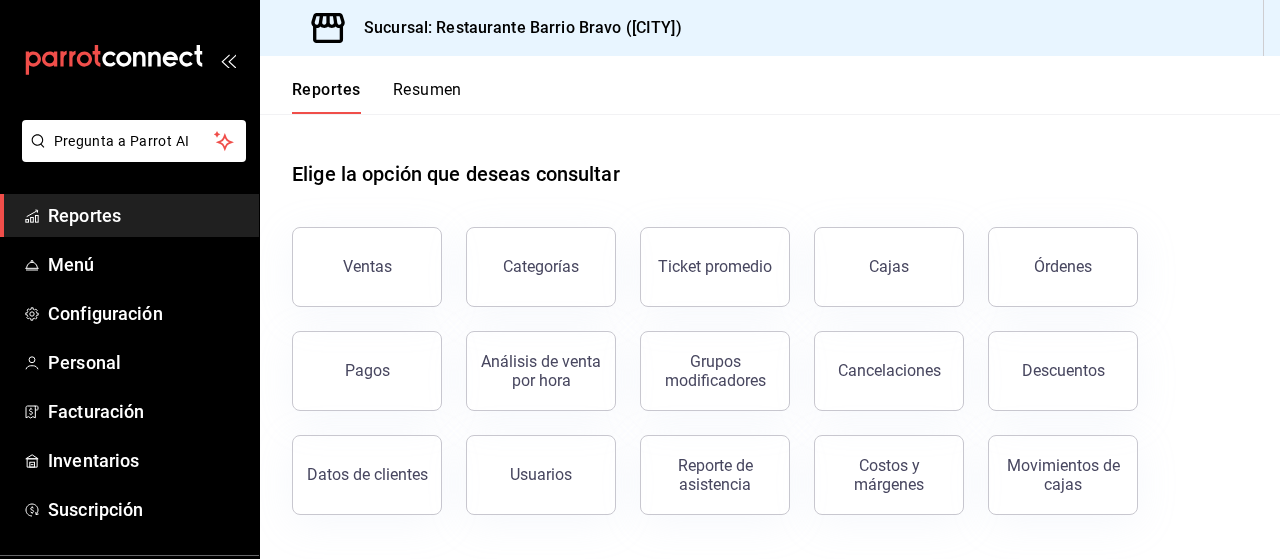 click on "Ventas" at bounding box center (367, 267) 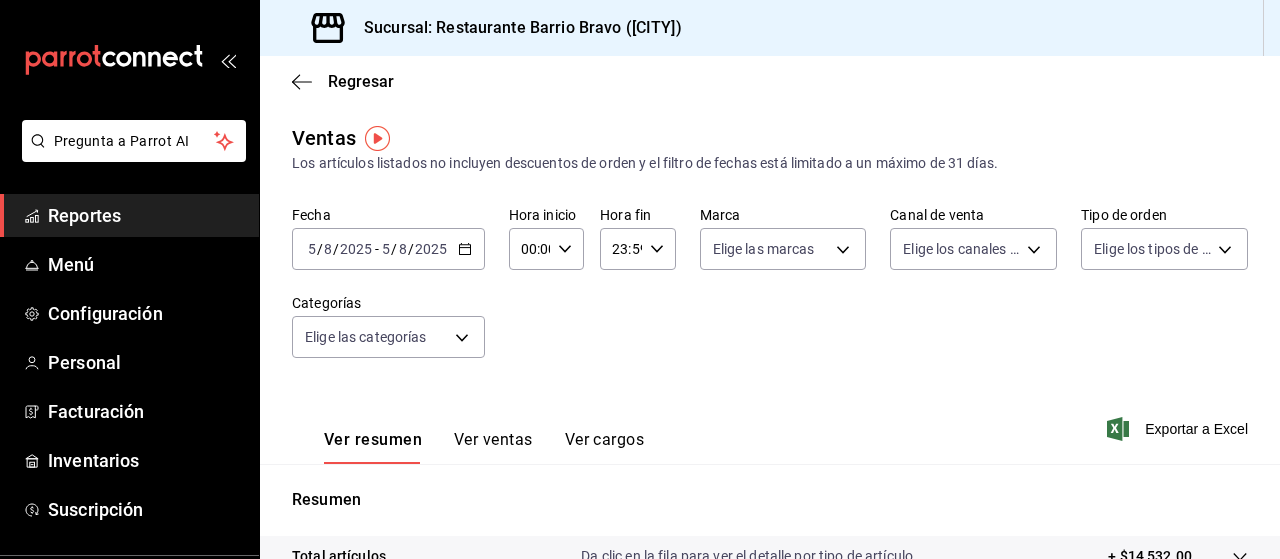 click on "2025-08-05 5 / 8 / 2025 - 2025-08-05 5 / 8 / 2025" at bounding box center [388, 249] 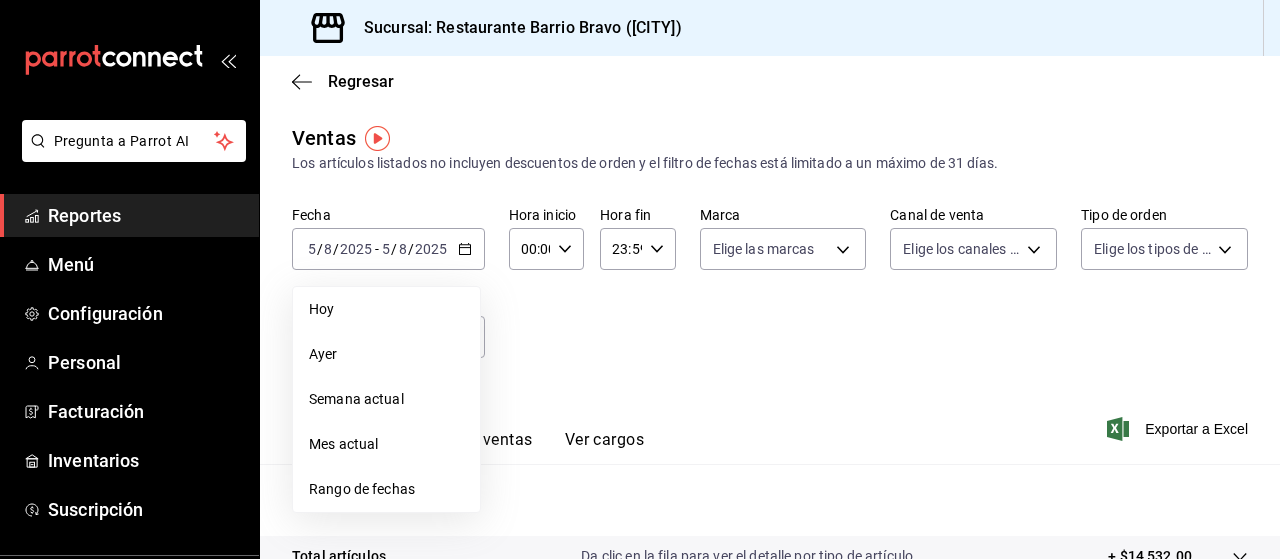 click on "Hoy" at bounding box center (386, 309) 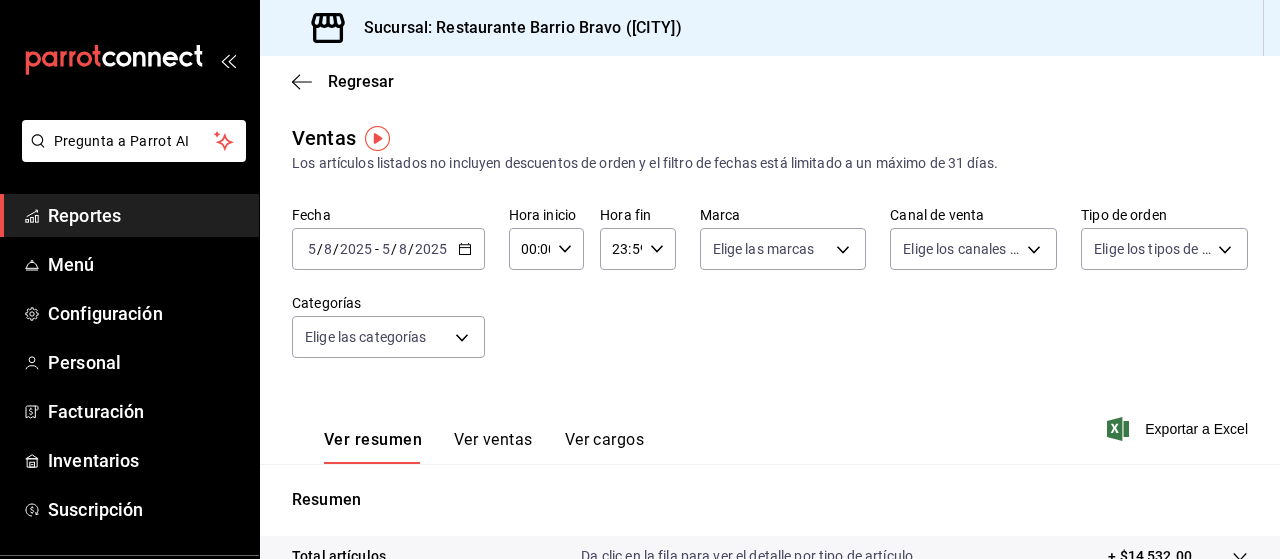 click on "2025-08-05 5 / 8 / 2025 - 2025-08-05 5 / 8 / 2025" at bounding box center [388, 249] 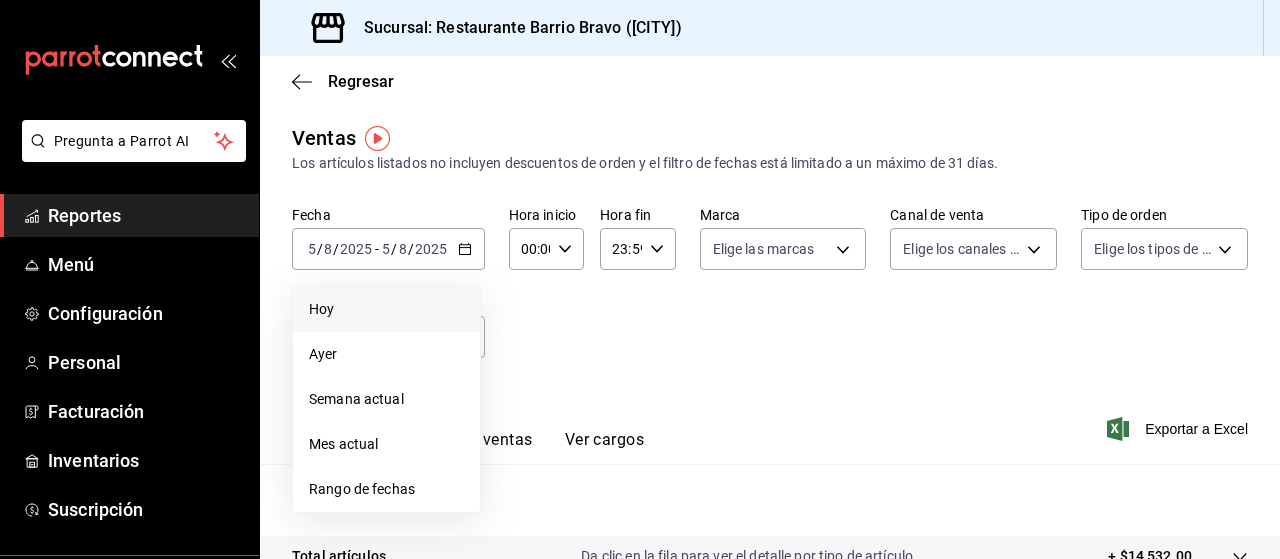 click on "Fecha 2025-08-05 5 / 8 / 2025 - 2025-08-05 5 / 8 / 2025 Hoy Ayer Semana actual Mes actual Rango de fechas Hora inicio 00:00 Hora inicio Hora fin 23:59 Hora fin Marca Elige las marcas Canal de venta Elige los canales de venta Tipo de orden Elige los tipos de orden Categorías Elige las categorías" at bounding box center [770, 294] 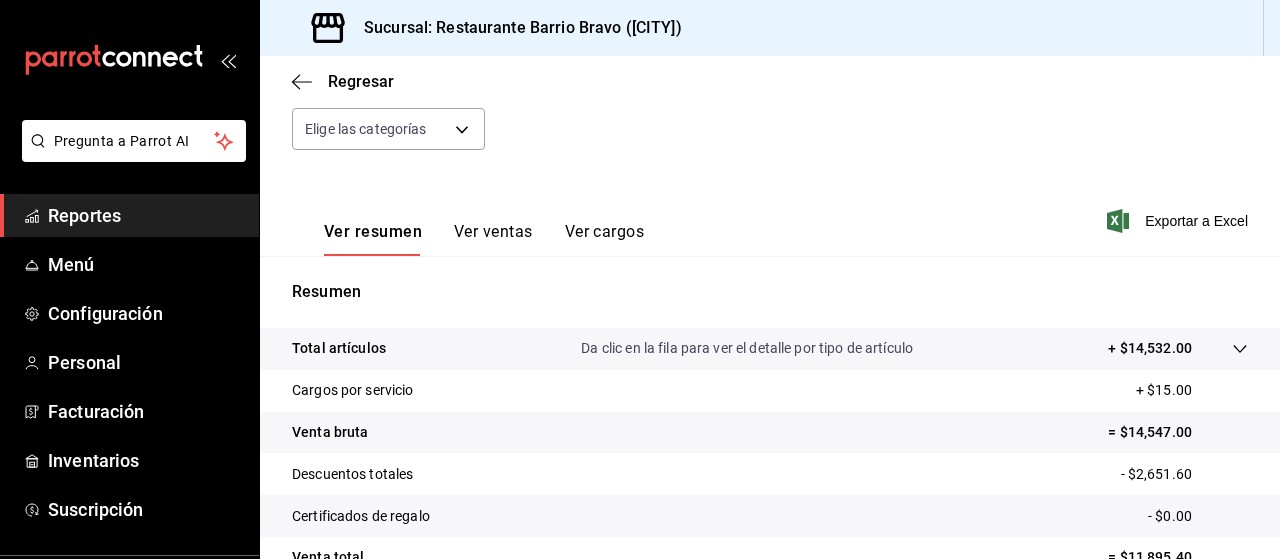 click on "Ver ventas" at bounding box center (493, 239) 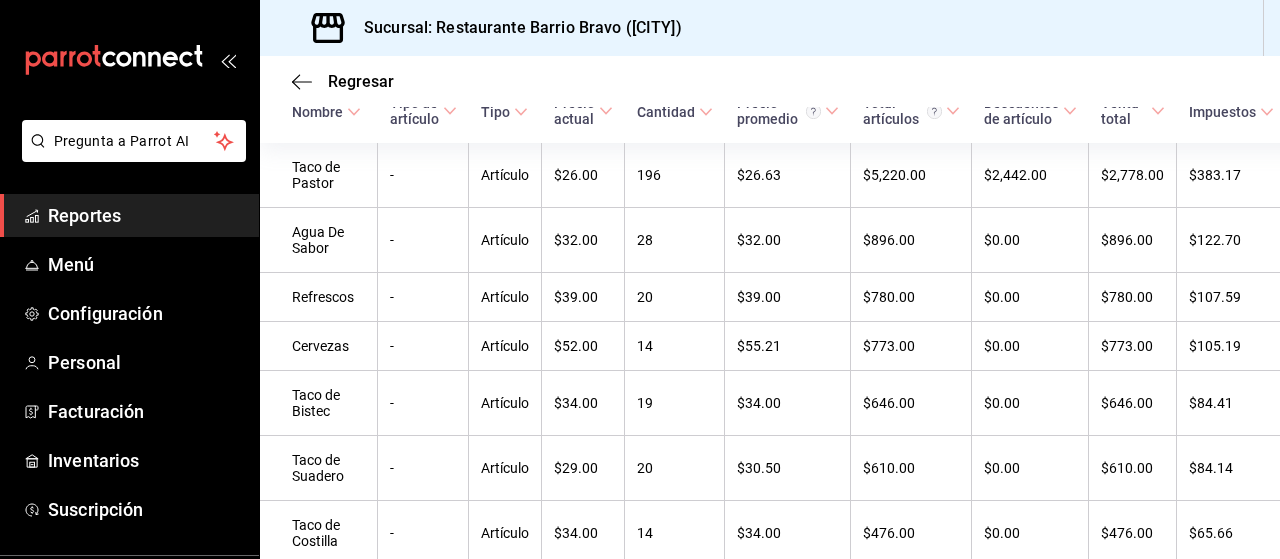 scroll, scrollTop: 400, scrollLeft: 0, axis: vertical 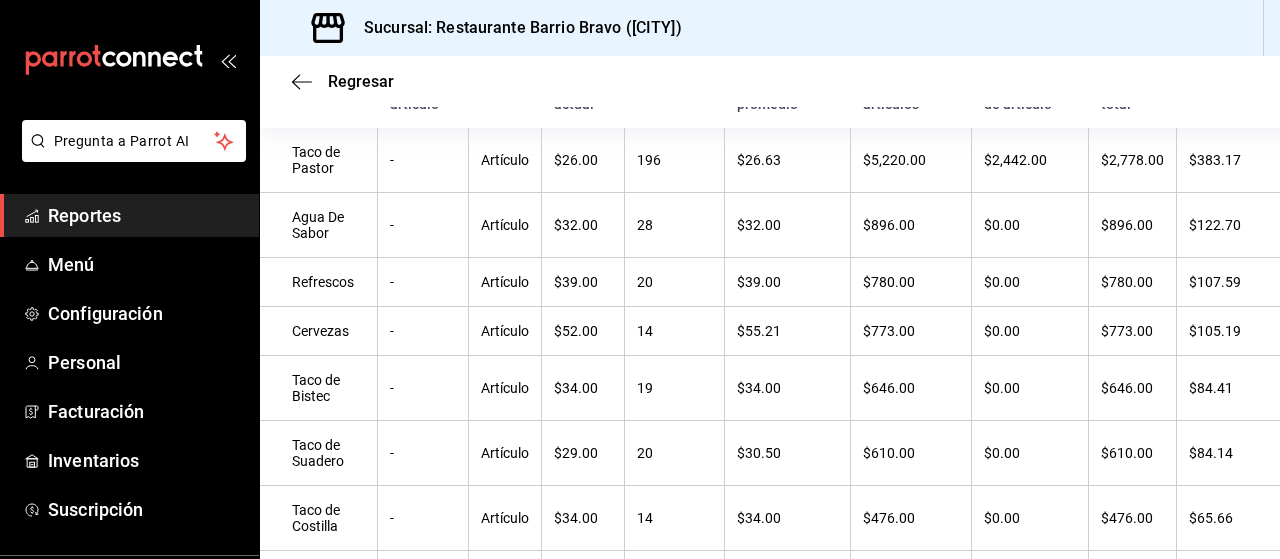 click on "-" at bounding box center (423, 282) 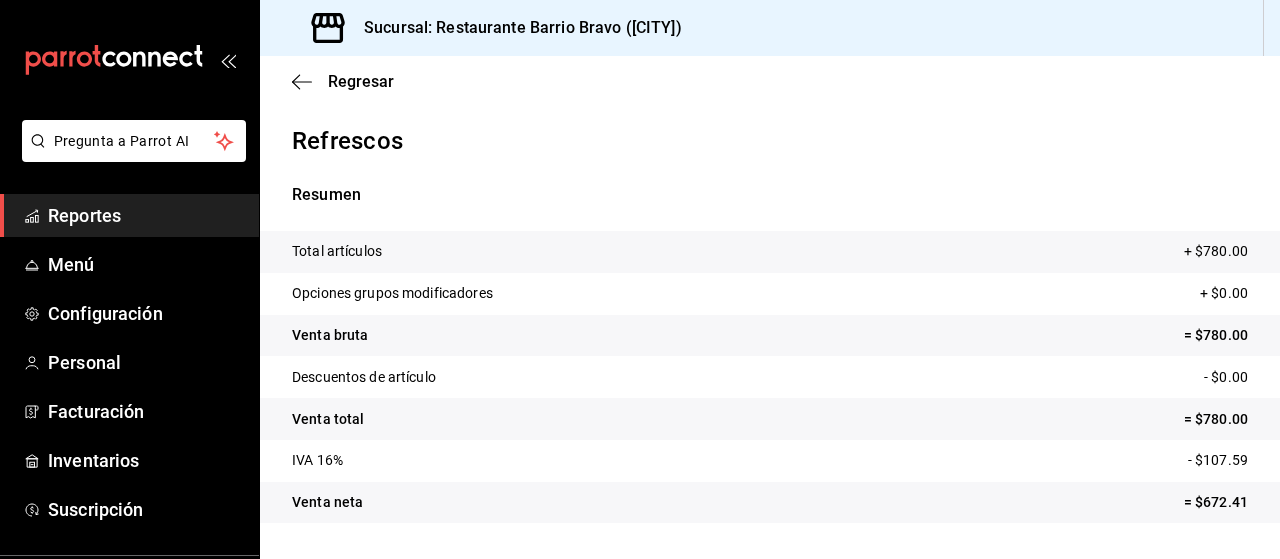 scroll, scrollTop: 437, scrollLeft: 0, axis: vertical 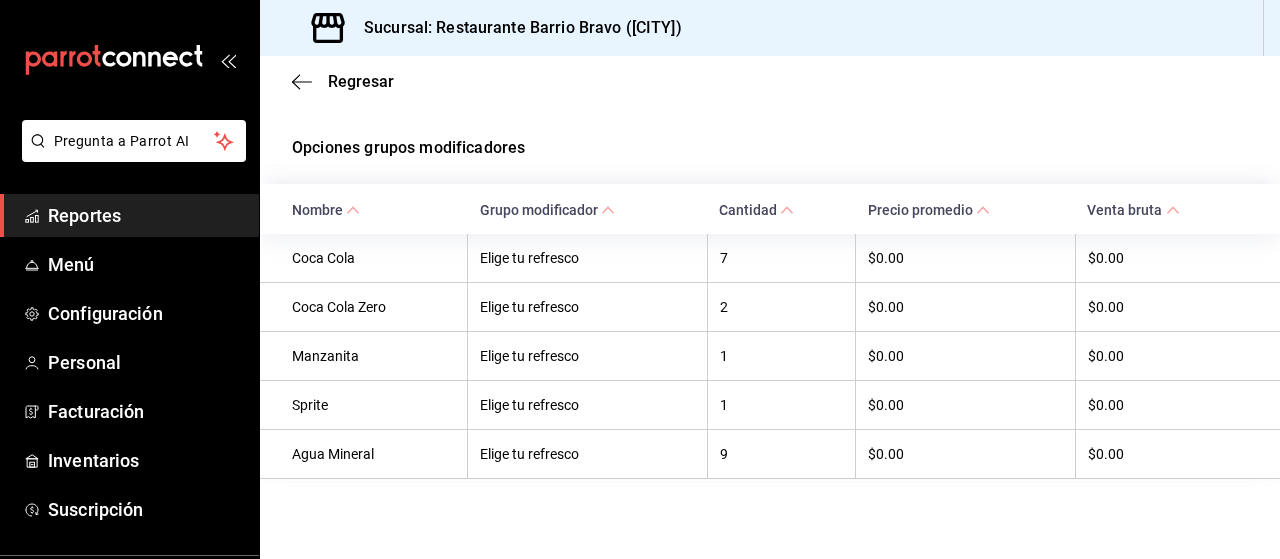 click on "Regresar" at bounding box center (361, 81) 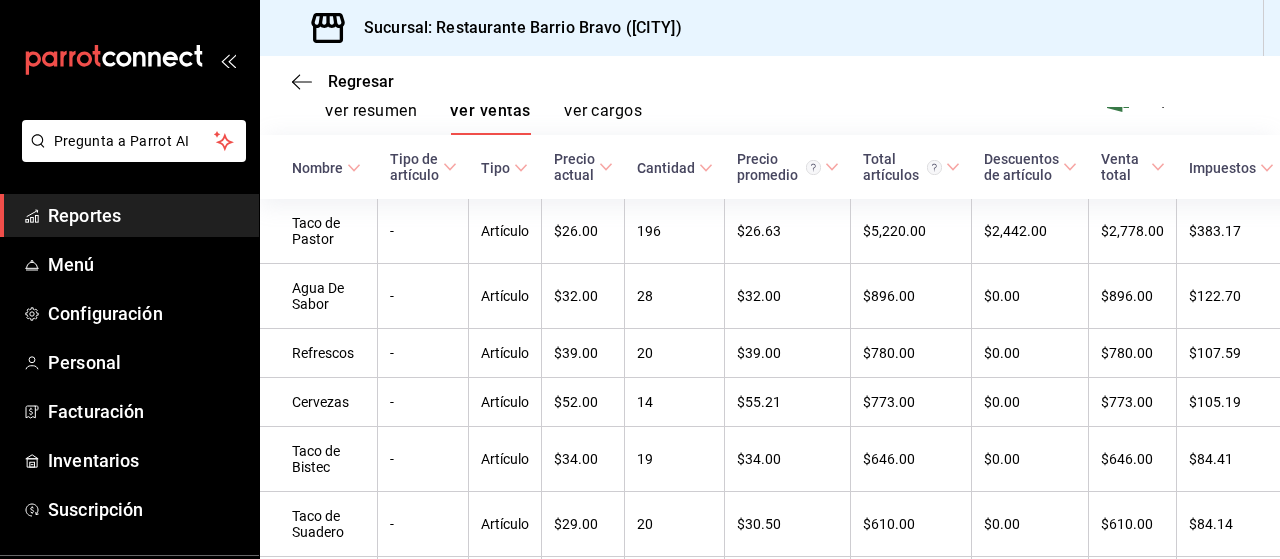 scroll, scrollTop: 7, scrollLeft: 0, axis: vertical 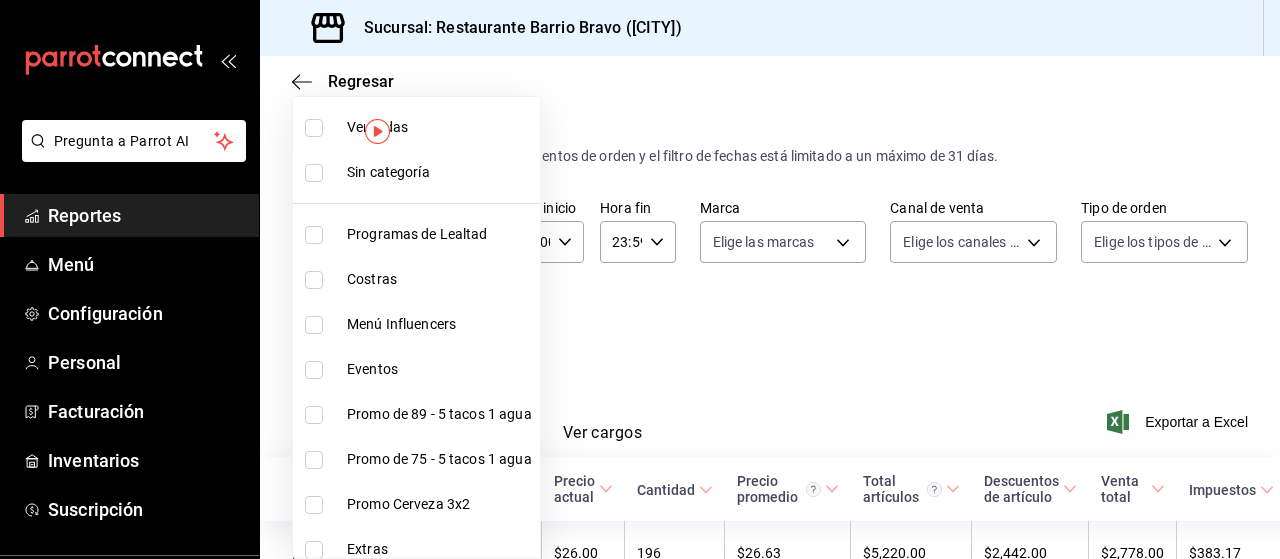 click on "Pregunta a Parrot AI Reportes   Menú   Configuración   Personal   Facturación   Inventarios   Suscripción   Ayuda Recomienda Parrot   [FIRST] [LAST]   Sugerir nueva función   Sucursal: Restaurante Barrio Bravo ([CITY]) Regresar Ventas Los artículos listados no incluyen descuentos de orden y el filtro de fechas está limitado a un máximo de 31 días. Fecha 2025-08-05 5 / 8 / 2025 - 2025-08-05 5 / 8 / 2025 Hora inicio 00:00 Hora inicio Hora fin 23:59 Hora fin Marca Elige las marcas Canal de venta Elige los canales de venta Tipo de orden Elige los tipos de orden Categorías Elige las categorías Ver resumen Ver ventas Ver cargos Exportar a Excel Nombre Tipo de artículo Tipo Precio actual Cantidad Precio promedio   Total artículos   Descuentos de artículo Venta total Impuestos Venta neta Taco de Pastor - Artículo $26.00 196 $26.63 $5,220.00 $2,442.00 $2,778.00 $383.17 $2,394.83 Agua De Sabor - Artículo $32.00 28 $32.00 $896.00 $0.00 $896.00 $122.70 $773.30 Refrescos - Artículo $39.00 20 $39.00 $780.00 - -" at bounding box center (640, 279) 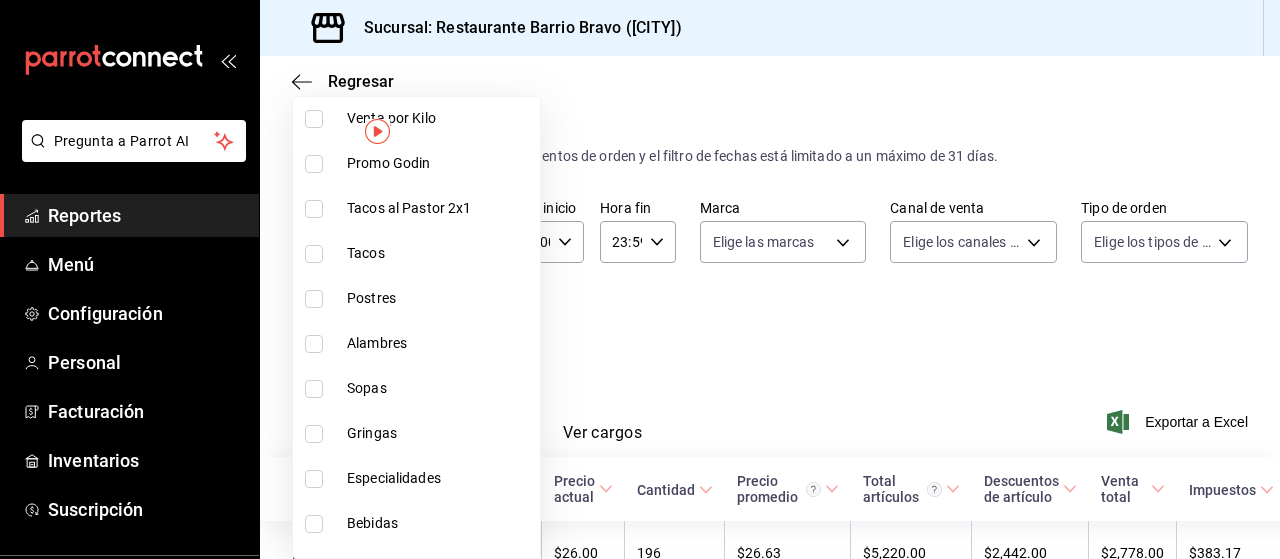 scroll, scrollTop: 552, scrollLeft: 0, axis: vertical 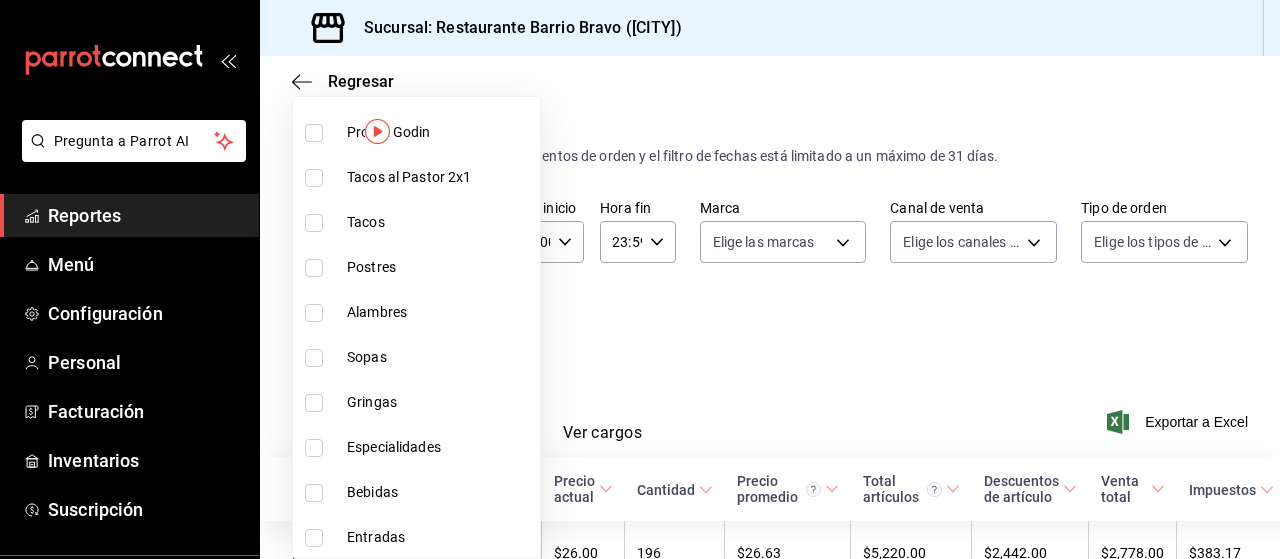 click on "Bebidas" at bounding box center [439, 492] 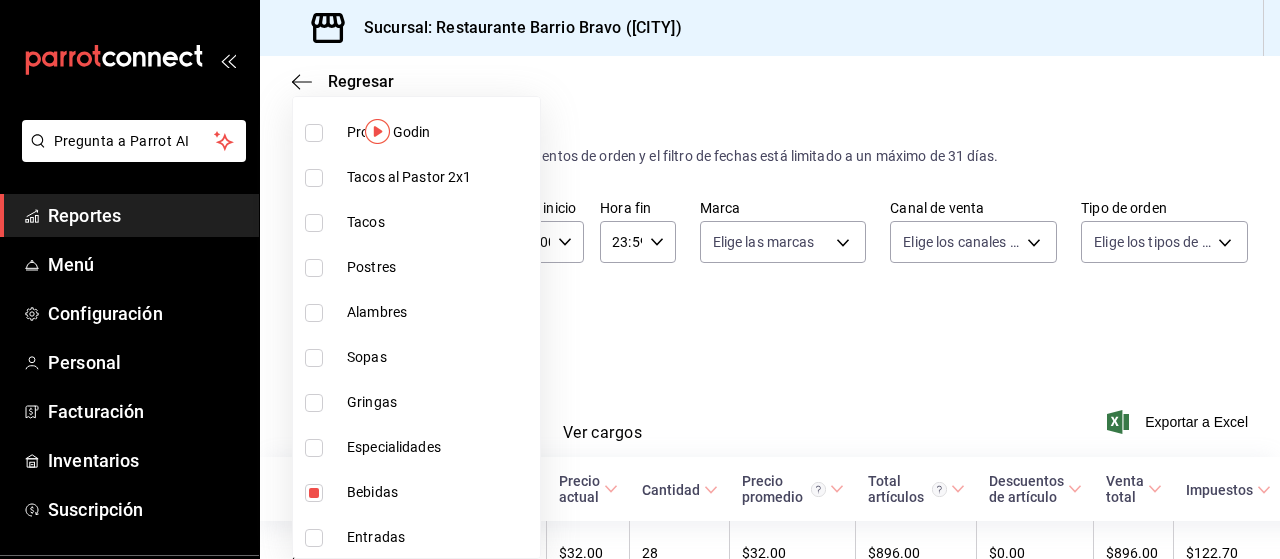 click at bounding box center (640, 279) 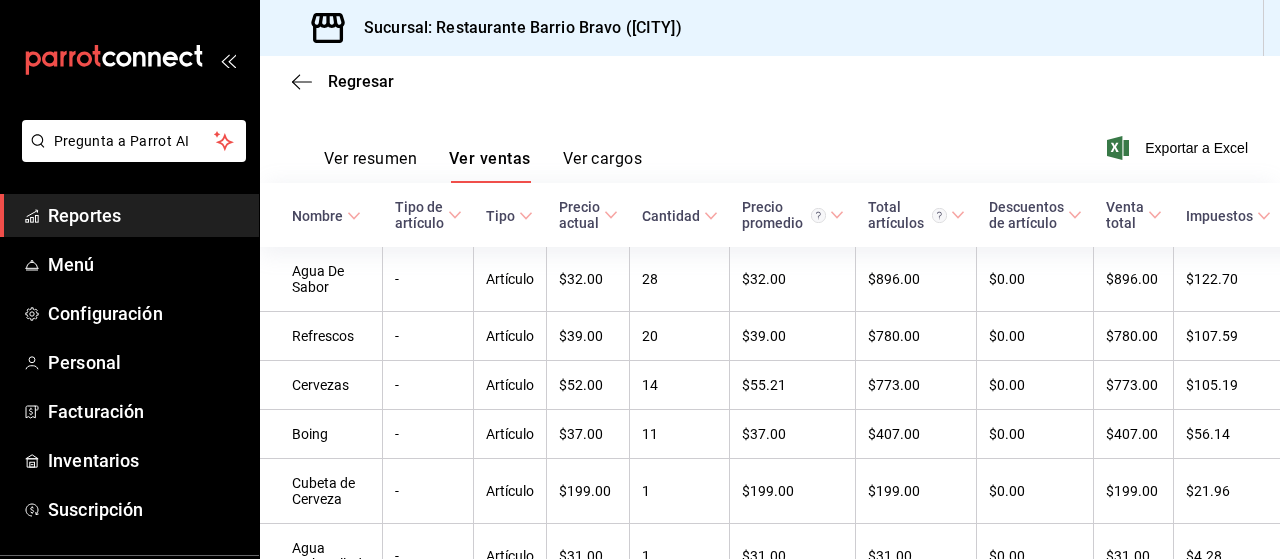 scroll, scrollTop: 404, scrollLeft: 0, axis: vertical 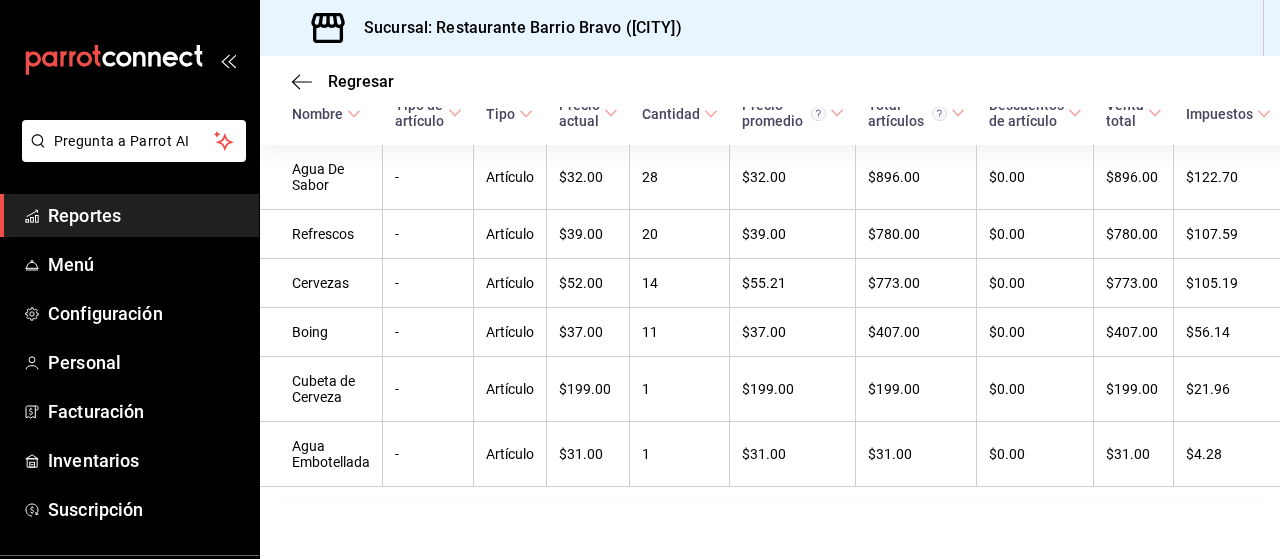 click on "Artículo" at bounding box center [510, 332] 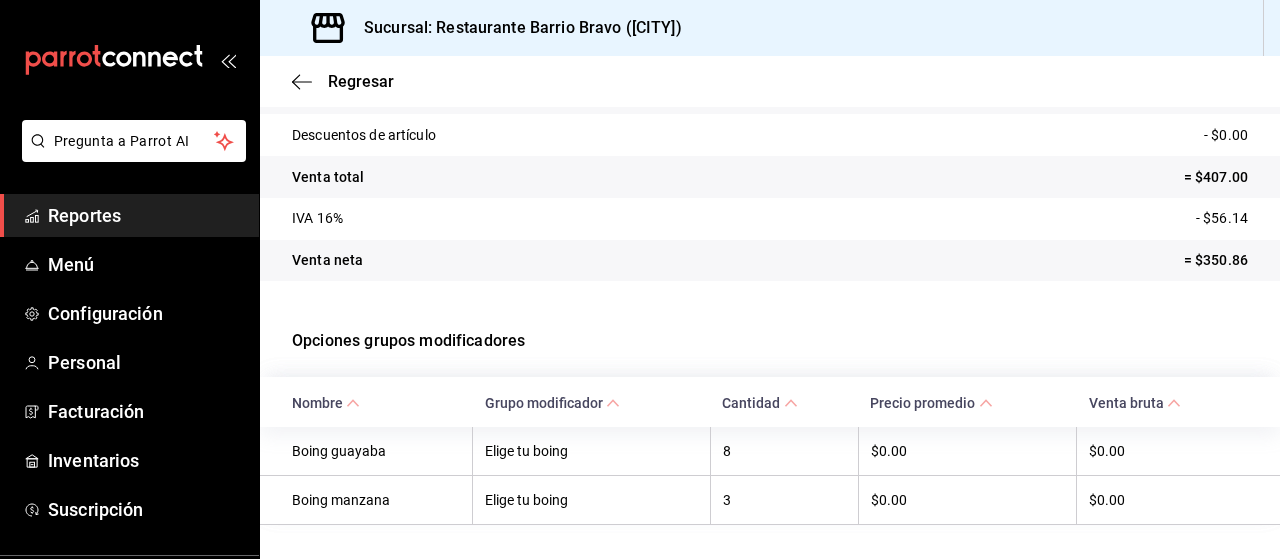 scroll, scrollTop: 289, scrollLeft: 0, axis: vertical 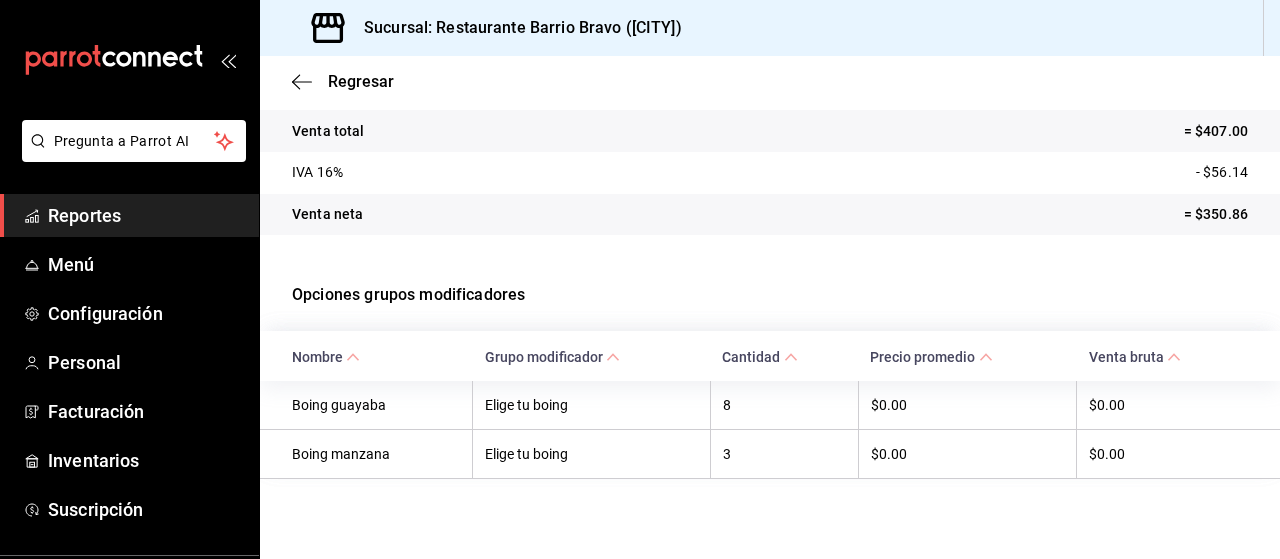 click on "Regresar" at bounding box center [361, 81] 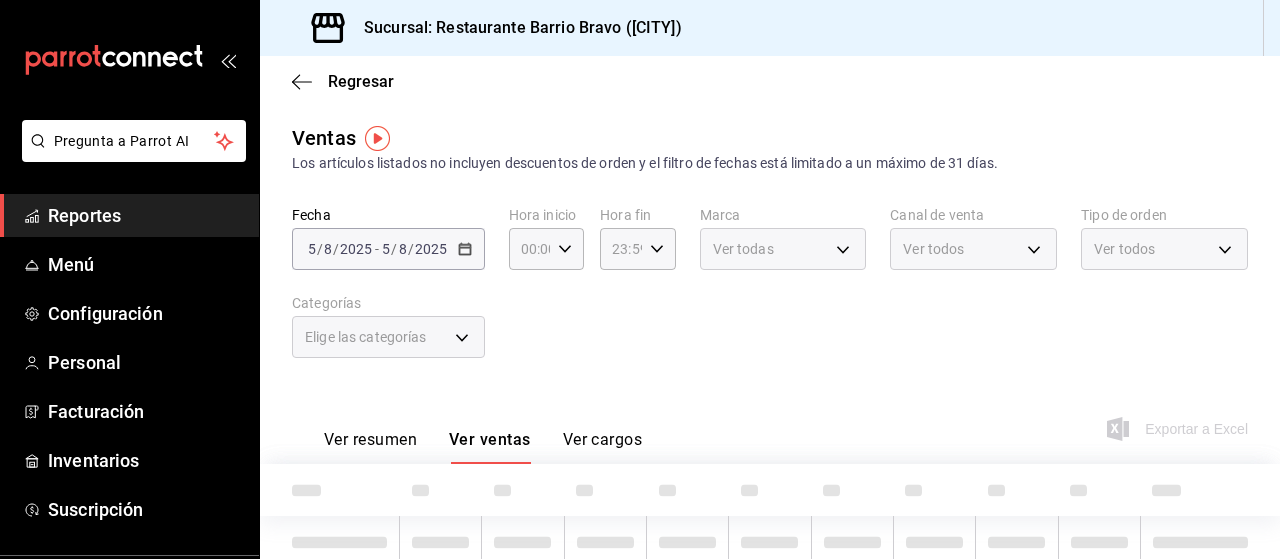 type on "7fa84fa0-b9ca-49ef-be16-7673f7613eff" 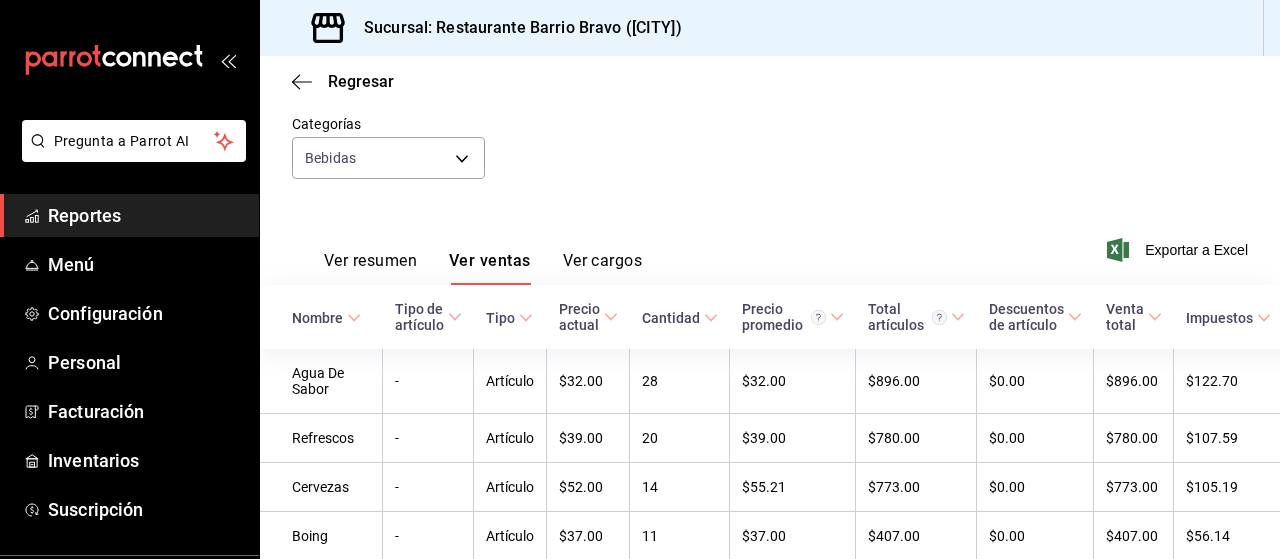 scroll, scrollTop: 404, scrollLeft: 0, axis: vertical 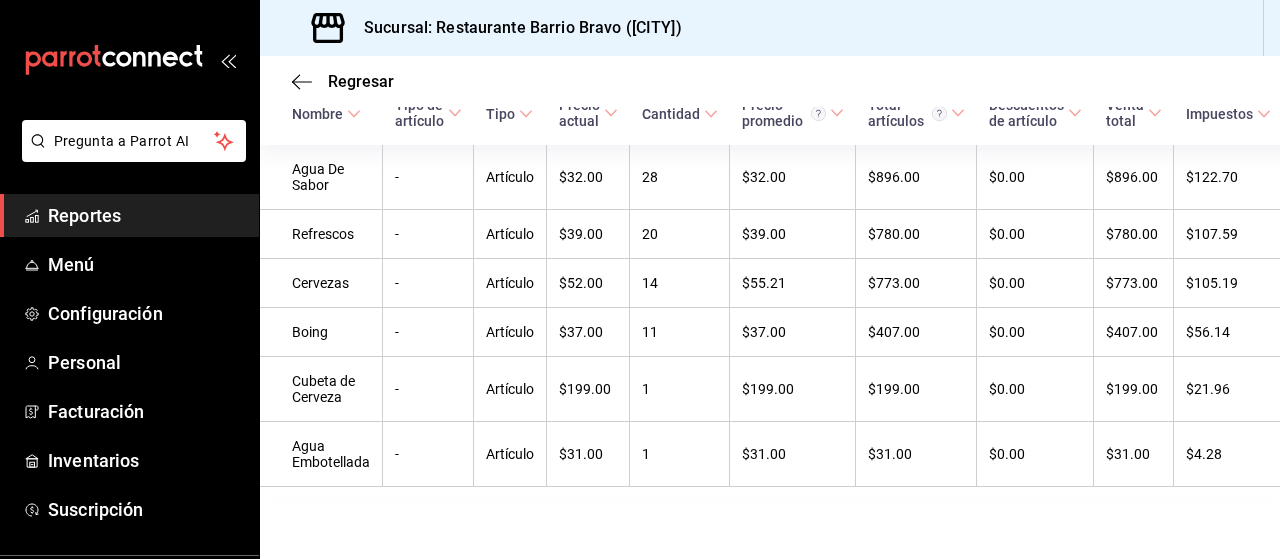 click on "-" at bounding box center [428, 389] 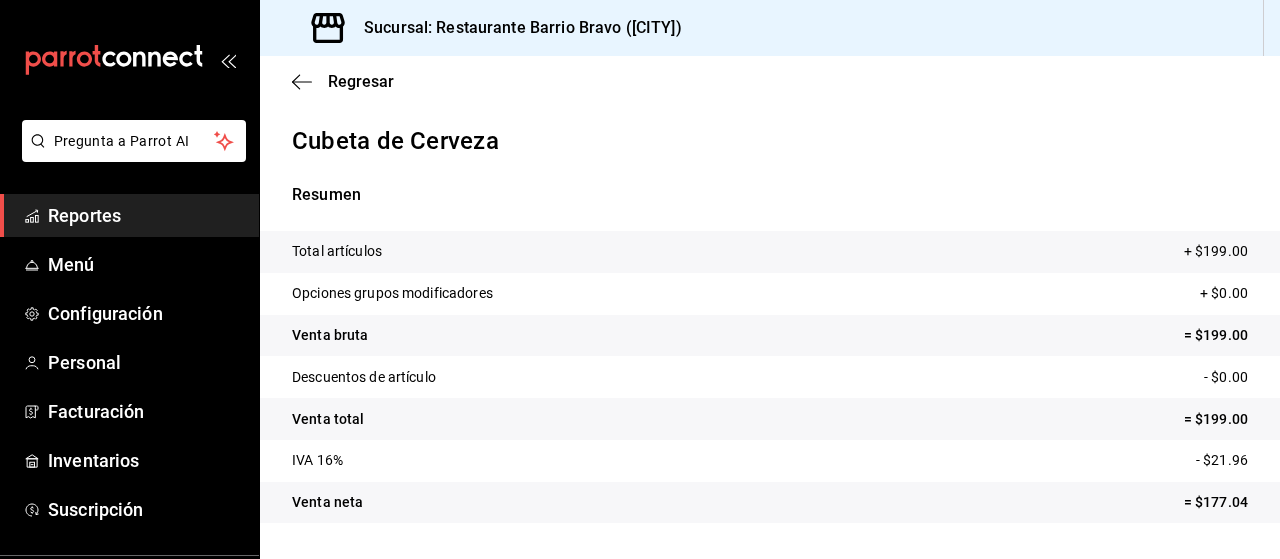 scroll, scrollTop: 240, scrollLeft: 0, axis: vertical 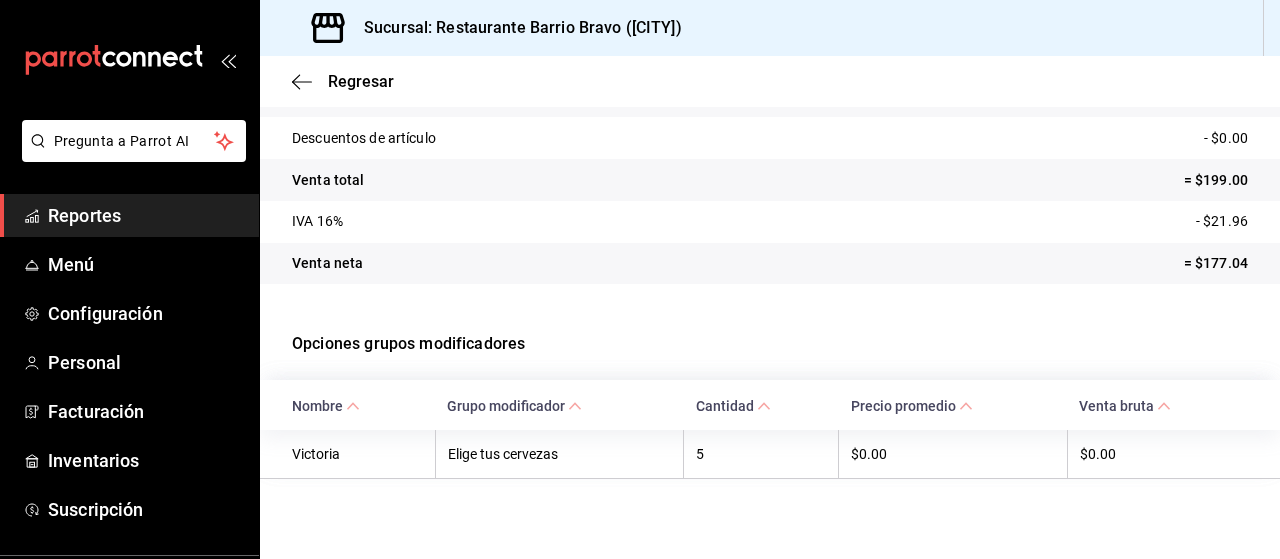 click on "Regresar" at bounding box center (361, 81) 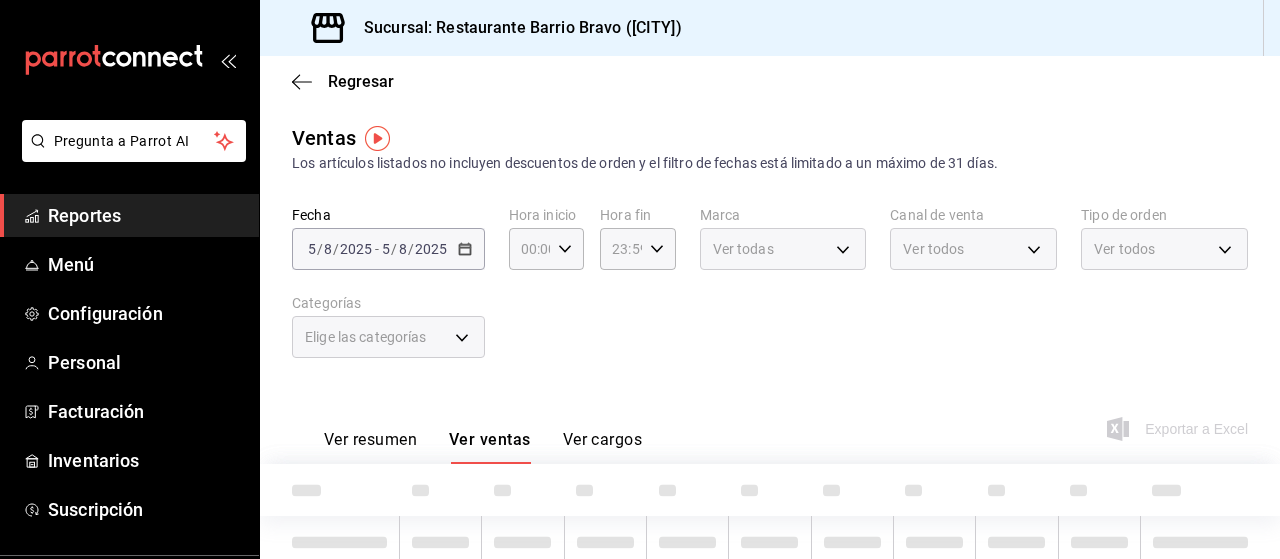 type on "7fa84fa0-b9ca-49ef-be16-7673f7613eff" 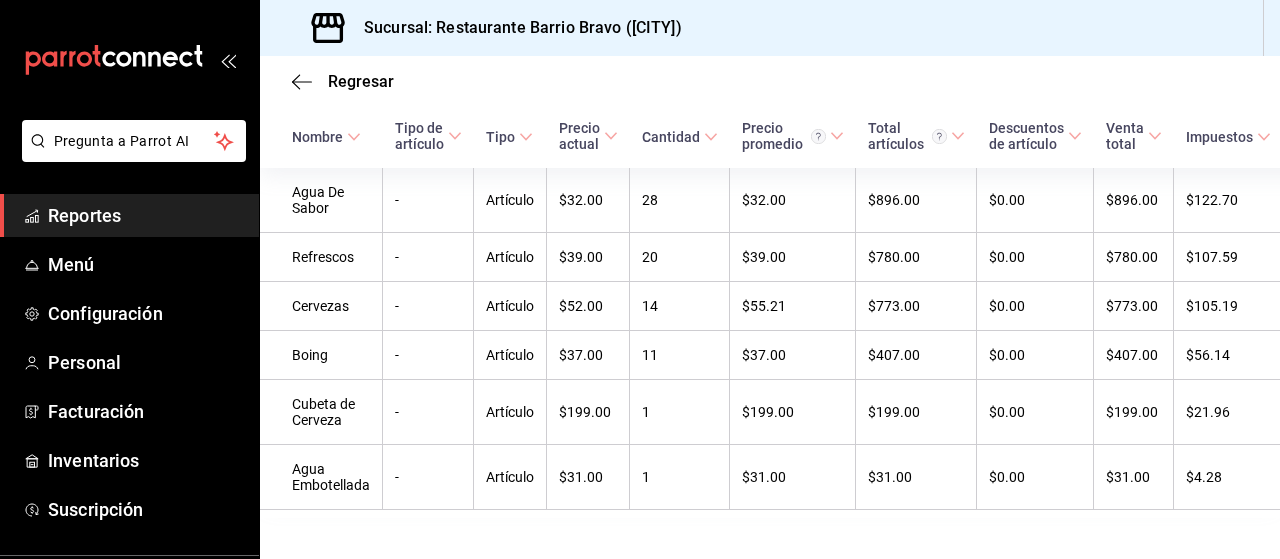 scroll, scrollTop: 359, scrollLeft: 0, axis: vertical 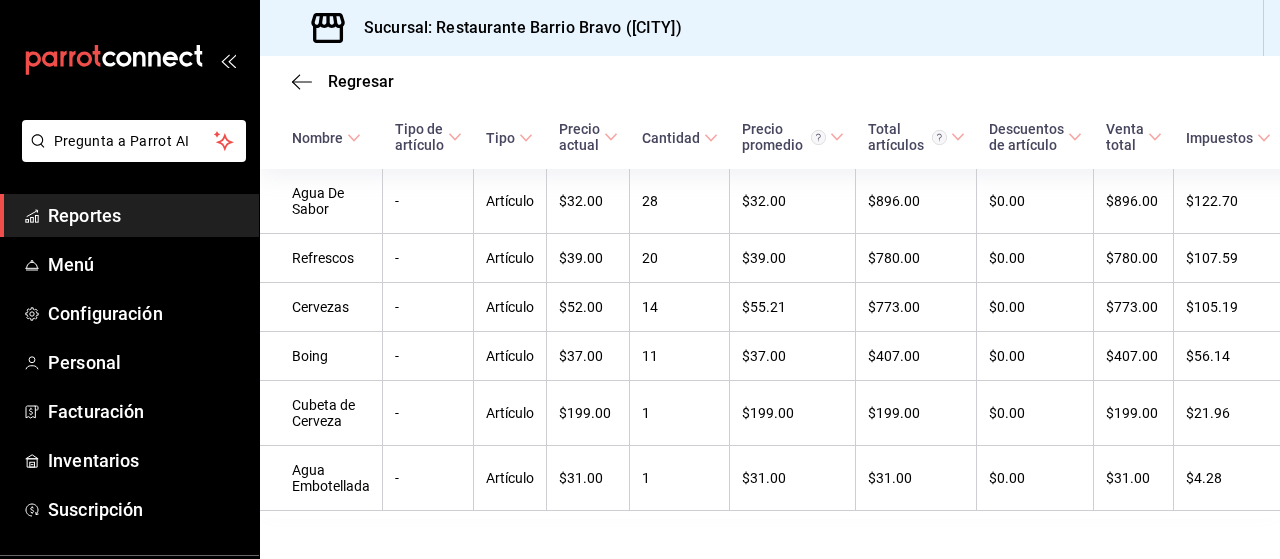 click on "Artículo" at bounding box center [510, 307] 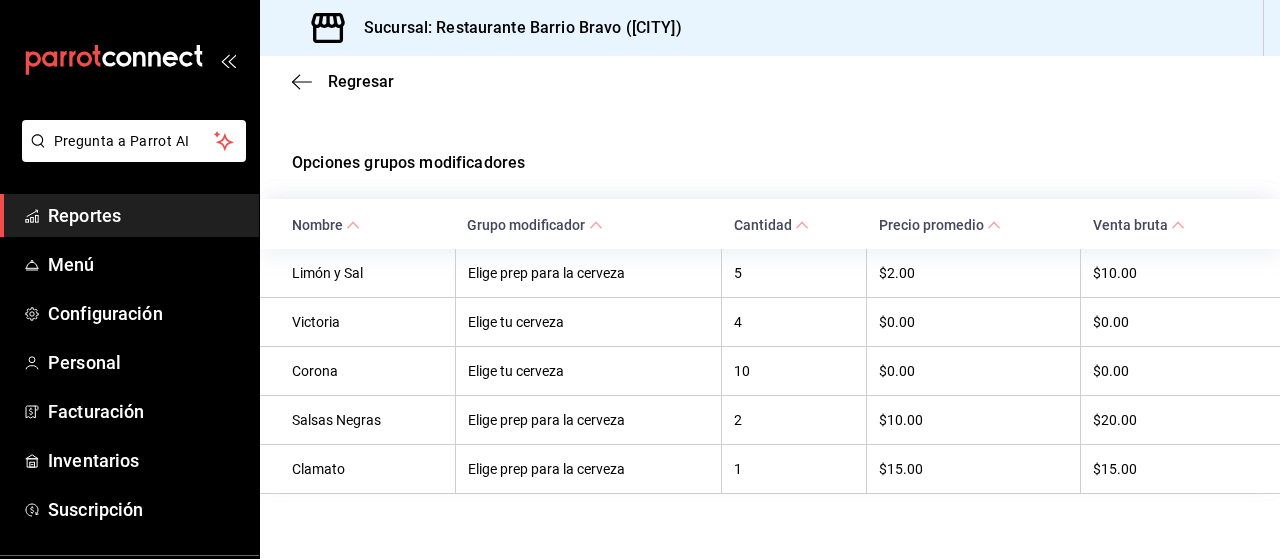 scroll, scrollTop: 437, scrollLeft: 0, axis: vertical 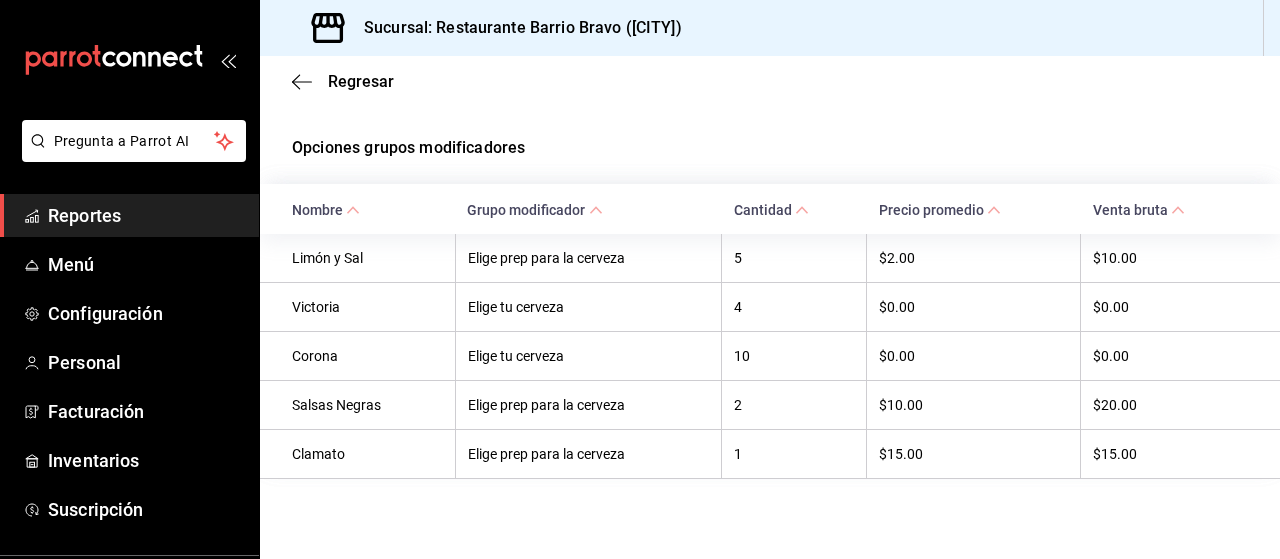 click on "Regresar Cervezas Resumen Total artículos + $728.00 Opciones grupos modificadores + $45.00 Venta bruta = $773.00 Descuentos de artículo - $0.00 Venta total = $773.00 IVA 16% - $105.19 Venta neta = $667.81 Opciones grupos modificadores Nombre Grupo modificador Cantidad Precio promedio Venta bruta Limón y Sal Elige prep  para la cerveza 5 $2.00 $10.00 Victoria Elige tu cerveza 4 $0.00 $0.00 Corona Elige tu cerveza 10 $0.00 $0.00 Salsas Negras Elige prep  para la cerveza 2 $10.00 $20.00 Clamato Elige prep  para la cerveza 1 $15.00 $15.00" at bounding box center (770, 90) 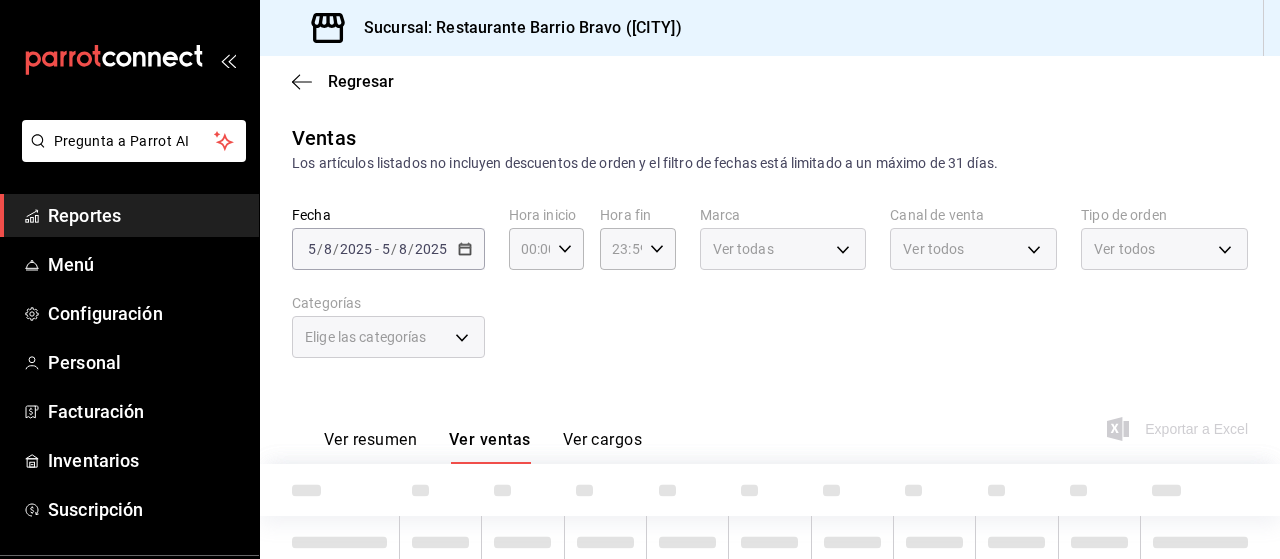 type on "7fa84fa0-b9ca-49ef-be16-7673f7613eff" 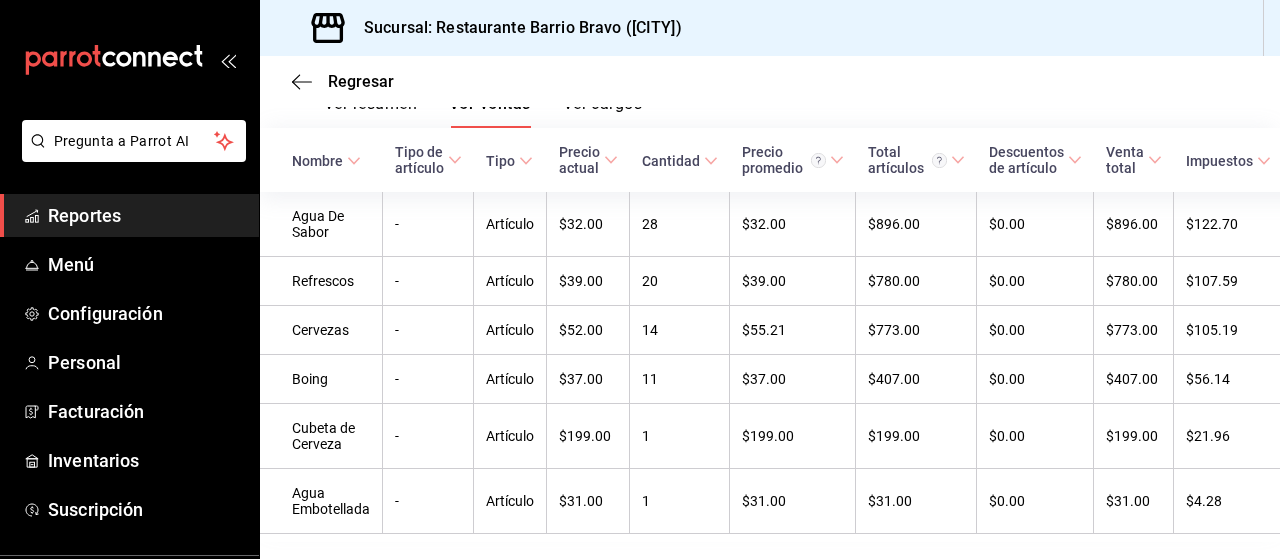 scroll, scrollTop: 330, scrollLeft: 0, axis: vertical 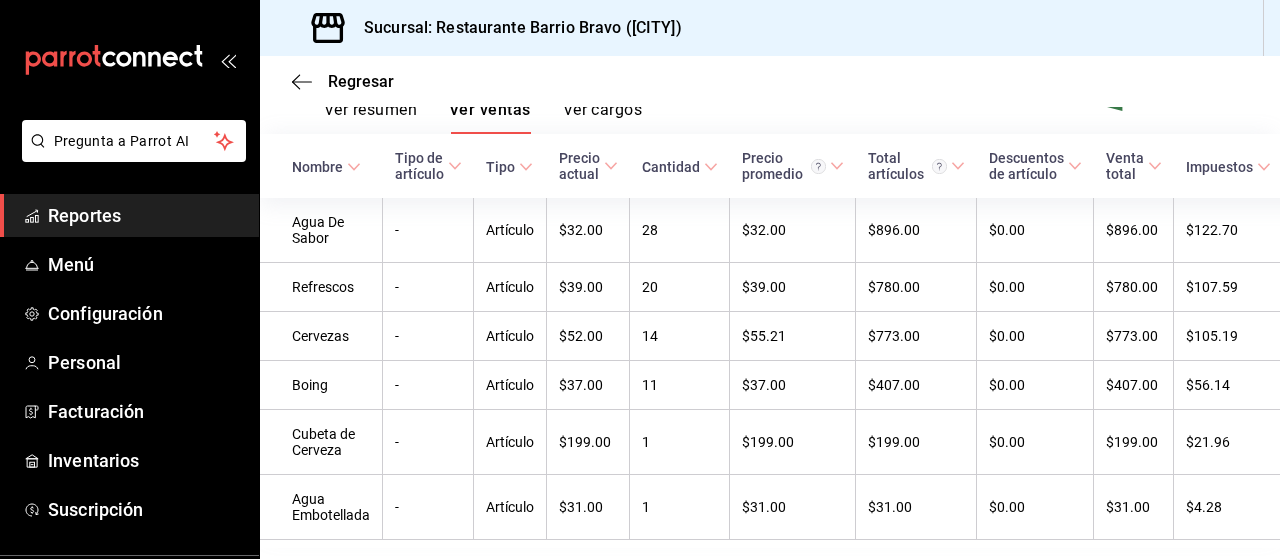 click on "-" at bounding box center [428, 287] 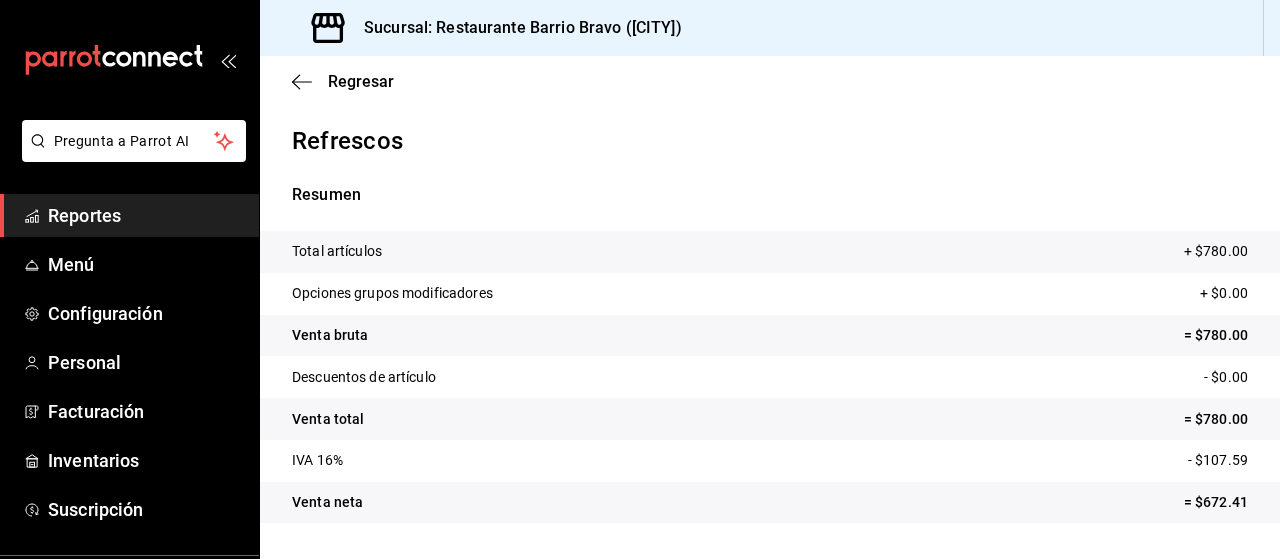 scroll, scrollTop: 437, scrollLeft: 0, axis: vertical 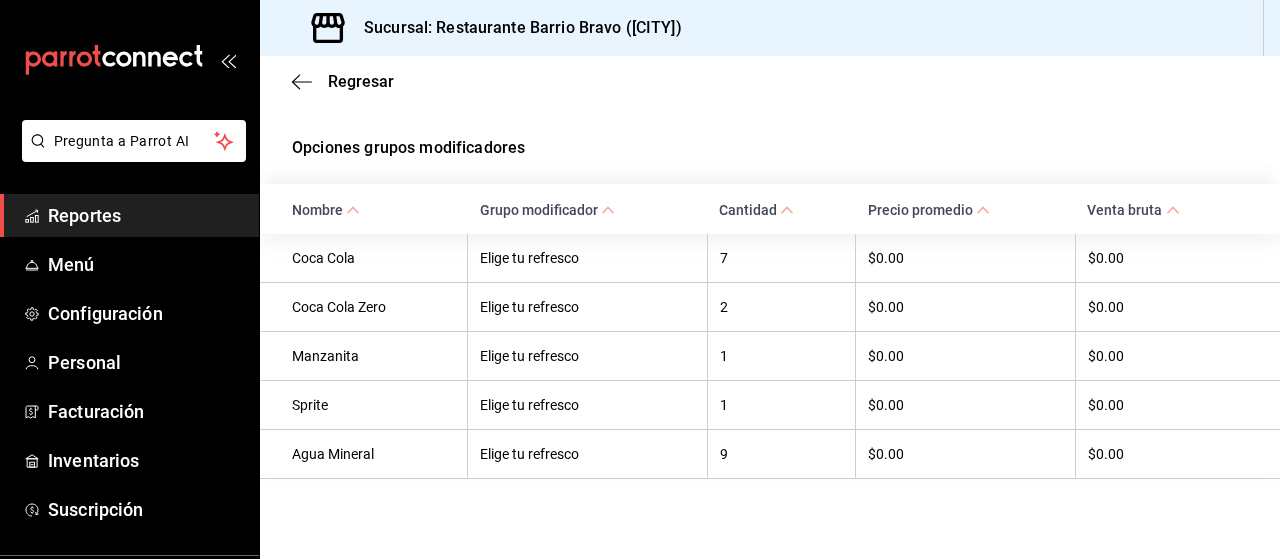click on "Elige tu refresco" at bounding box center [587, 404] 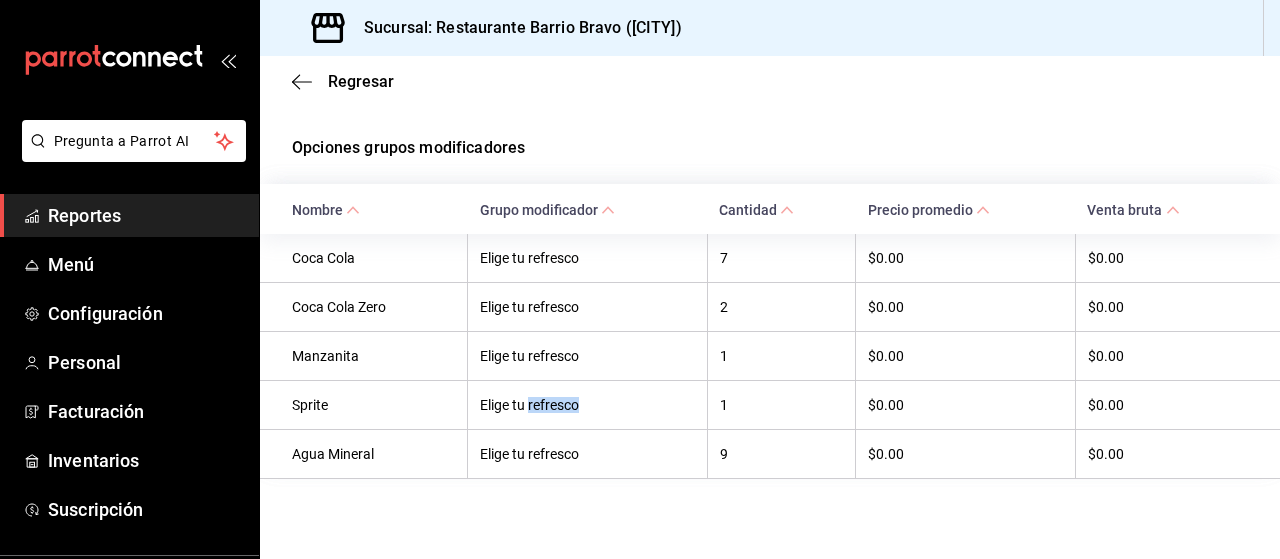 click on "Elige tu refresco" at bounding box center [587, 404] 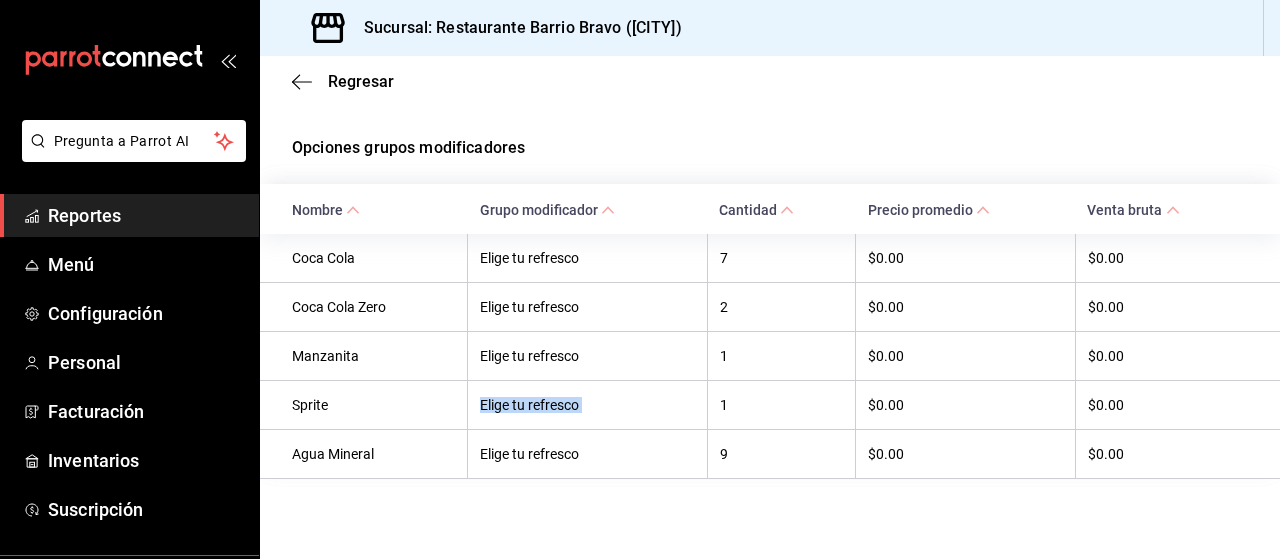 click on "Elige tu refresco" at bounding box center (587, 404) 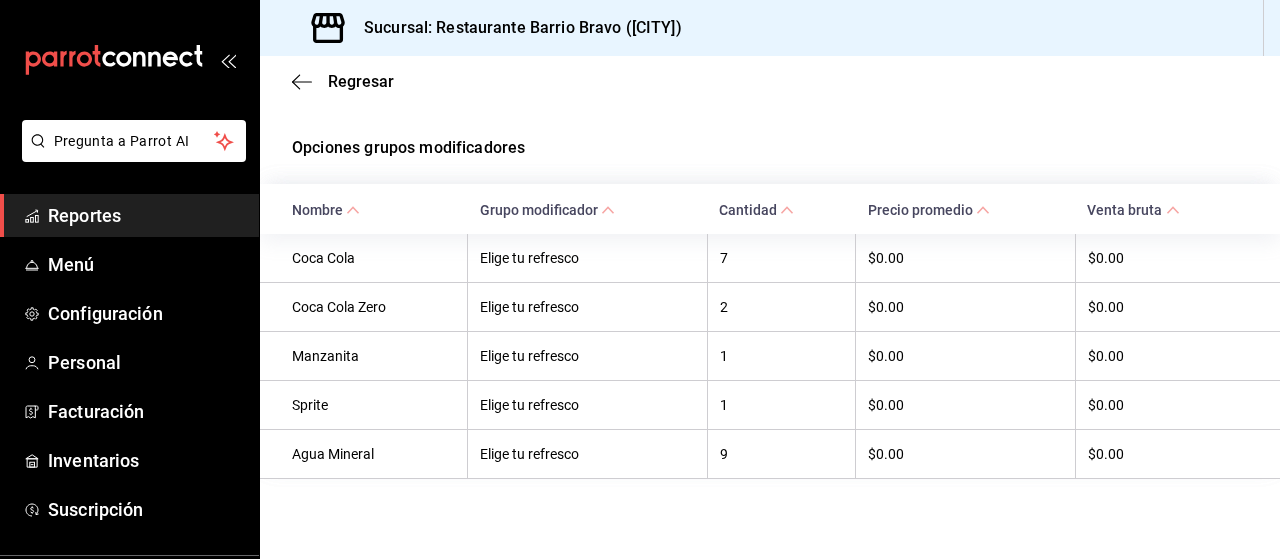 click on "Elige tu refresco" at bounding box center (587, 453) 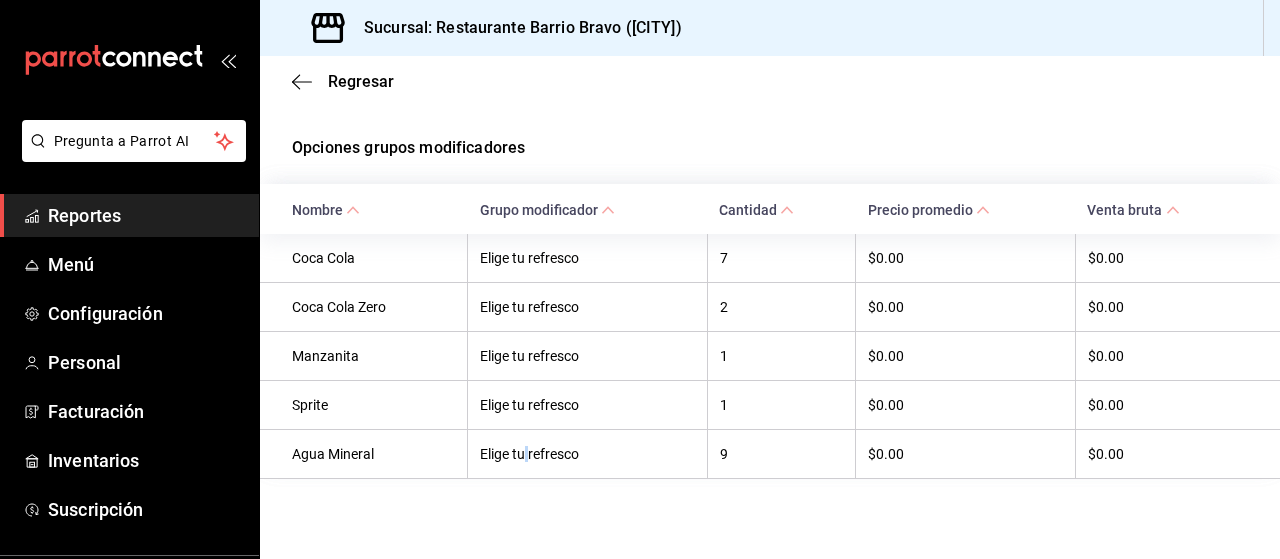 click on "Elige tu refresco" at bounding box center [587, 453] 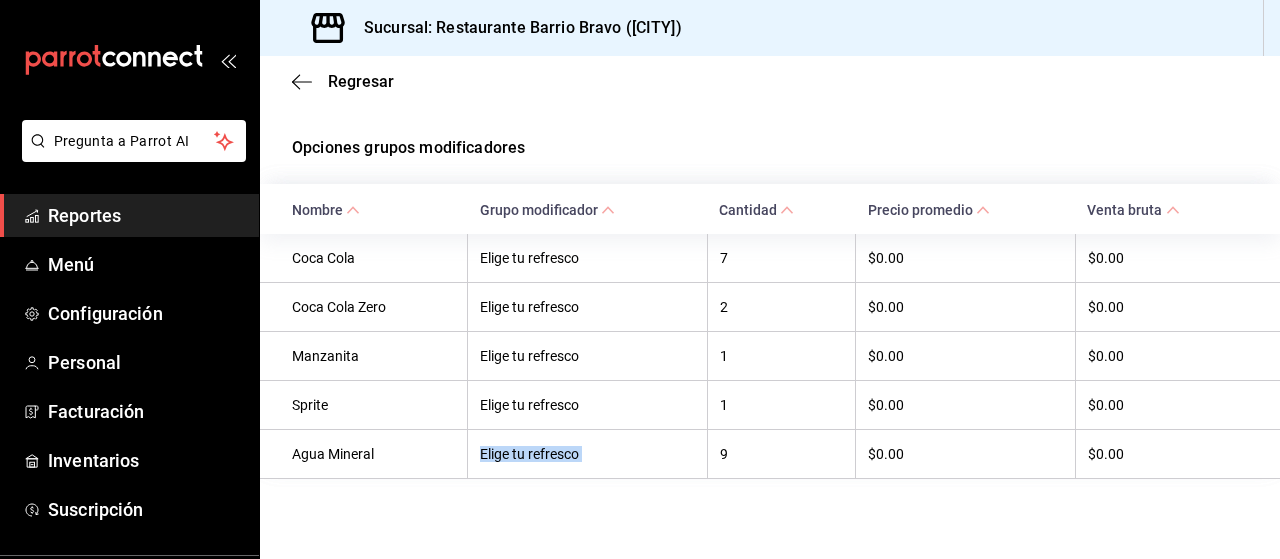 click on "Elige tu refresco" at bounding box center [587, 453] 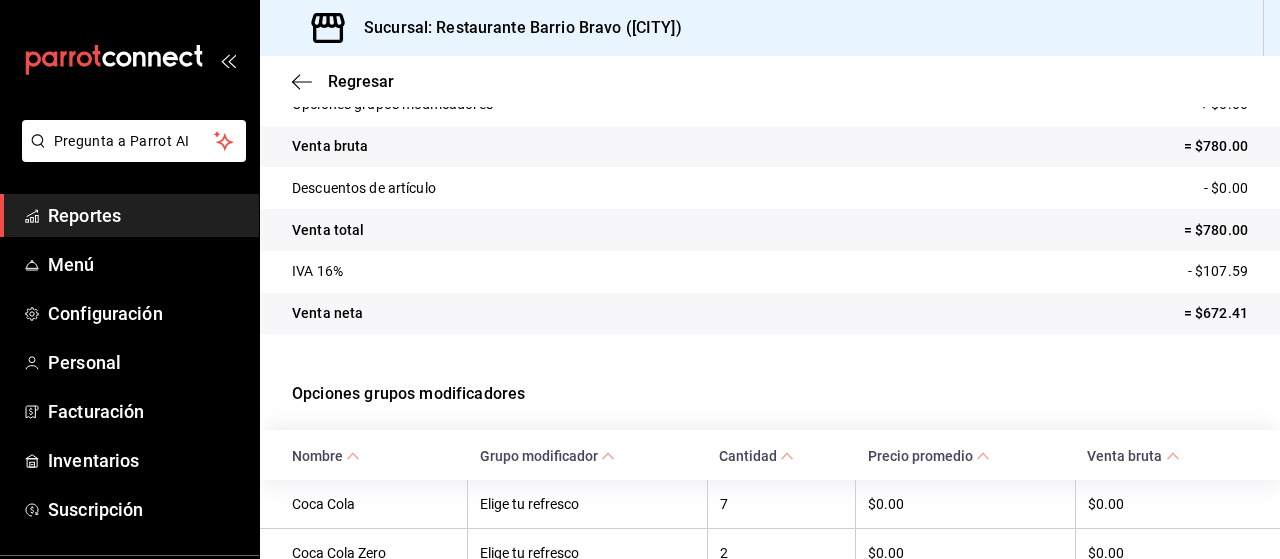scroll, scrollTop: 0, scrollLeft: 0, axis: both 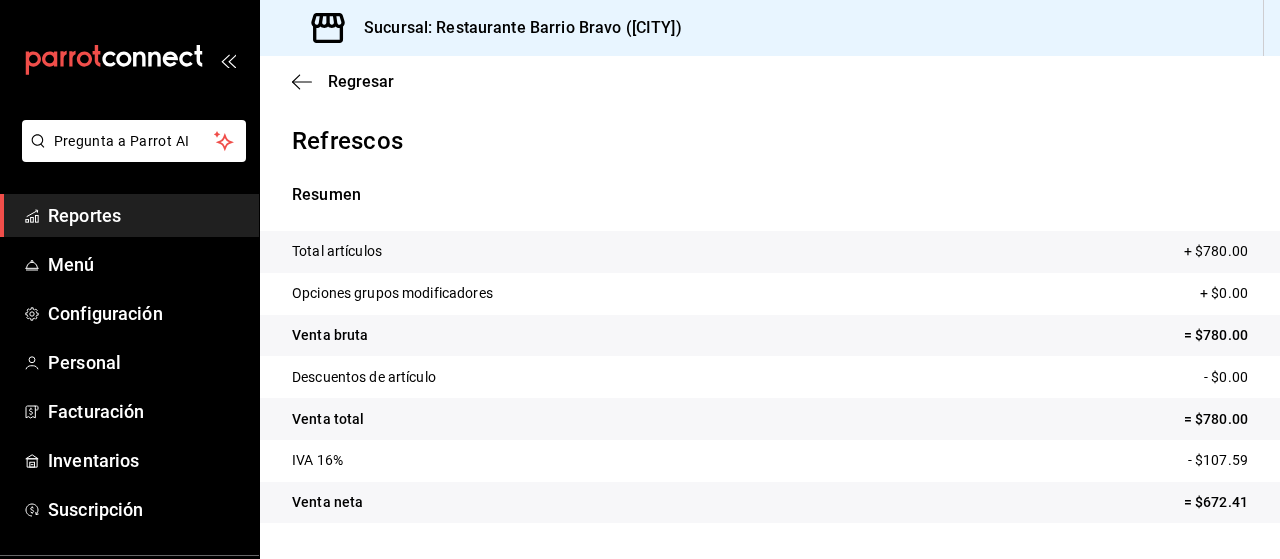 click on "Regresar" at bounding box center (361, 81) 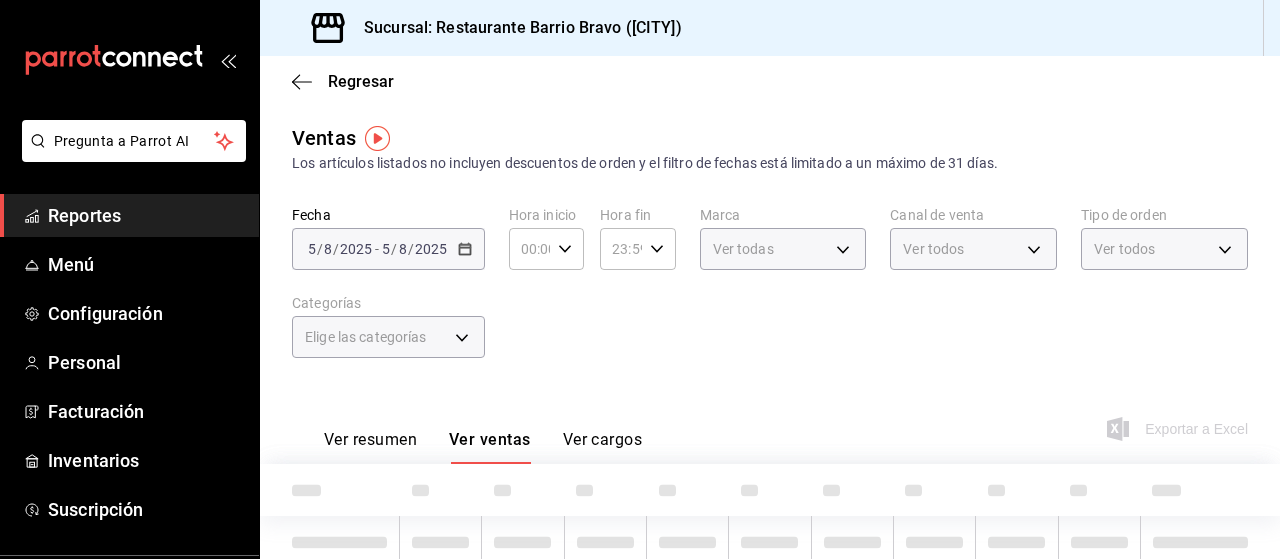 type on "7fa84fa0-b9ca-49ef-be16-7673f7613eff" 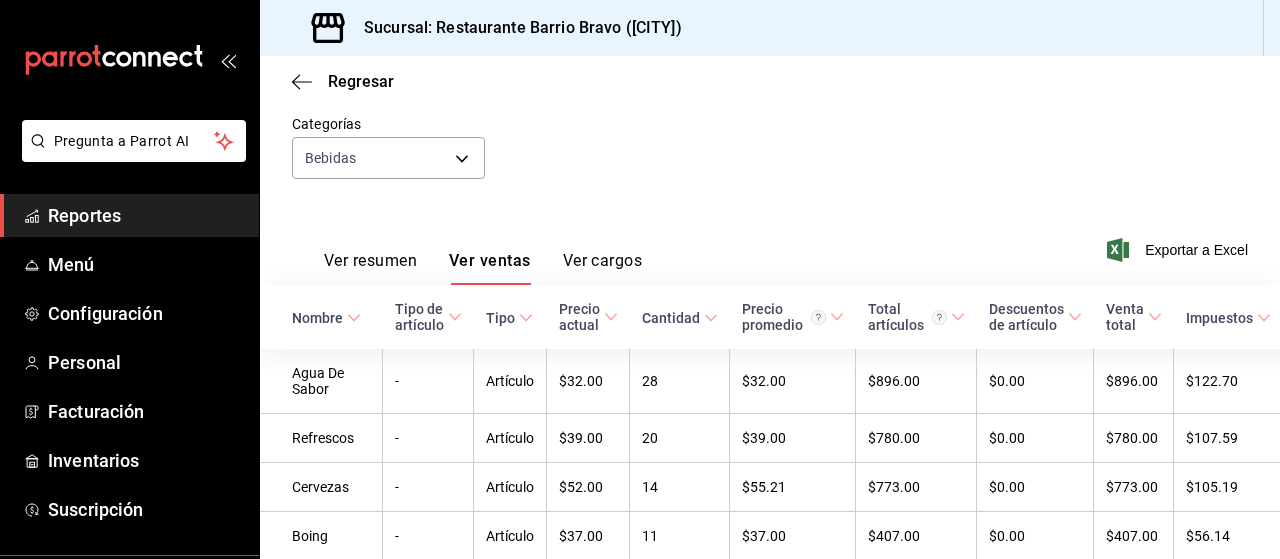 scroll, scrollTop: 404, scrollLeft: 0, axis: vertical 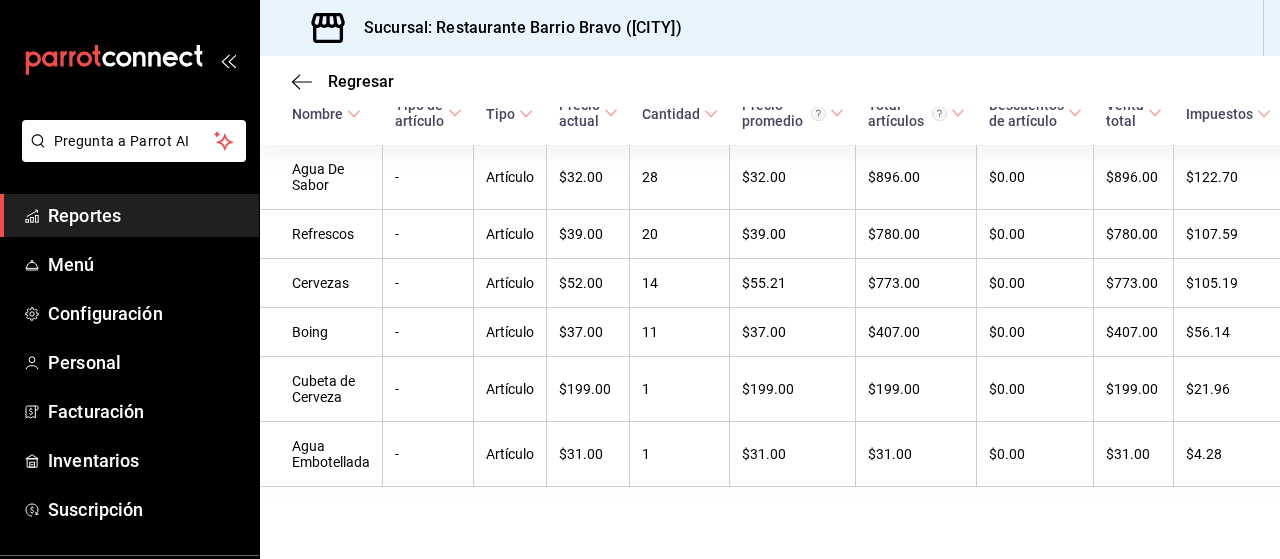 click on "Artículo" at bounding box center (510, 283) 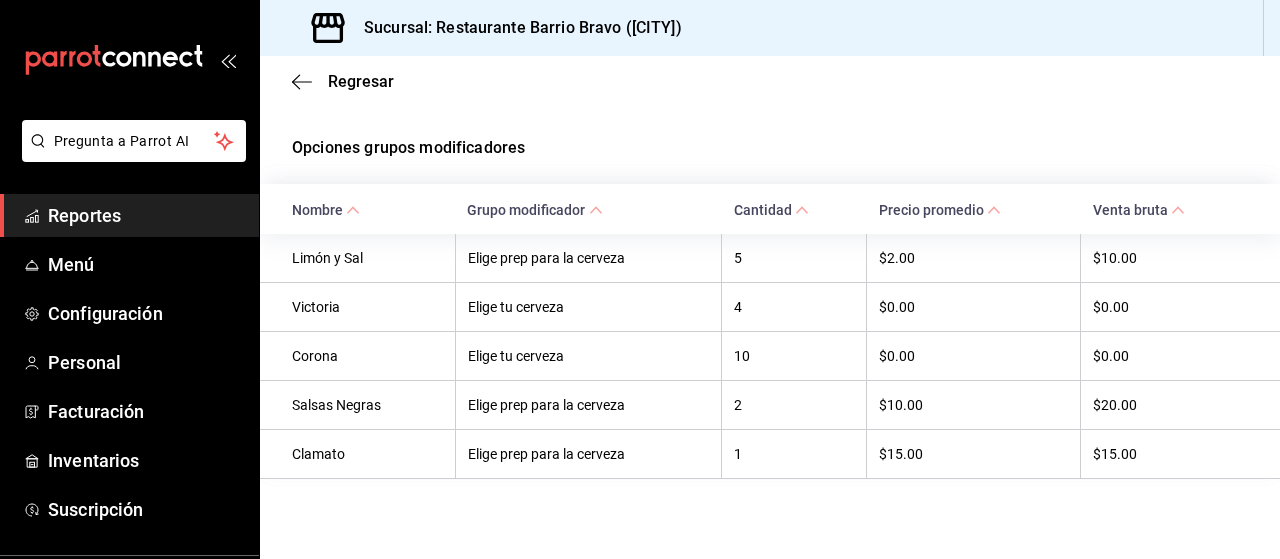 scroll, scrollTop: 0, scrollLeft: 0, axis: both 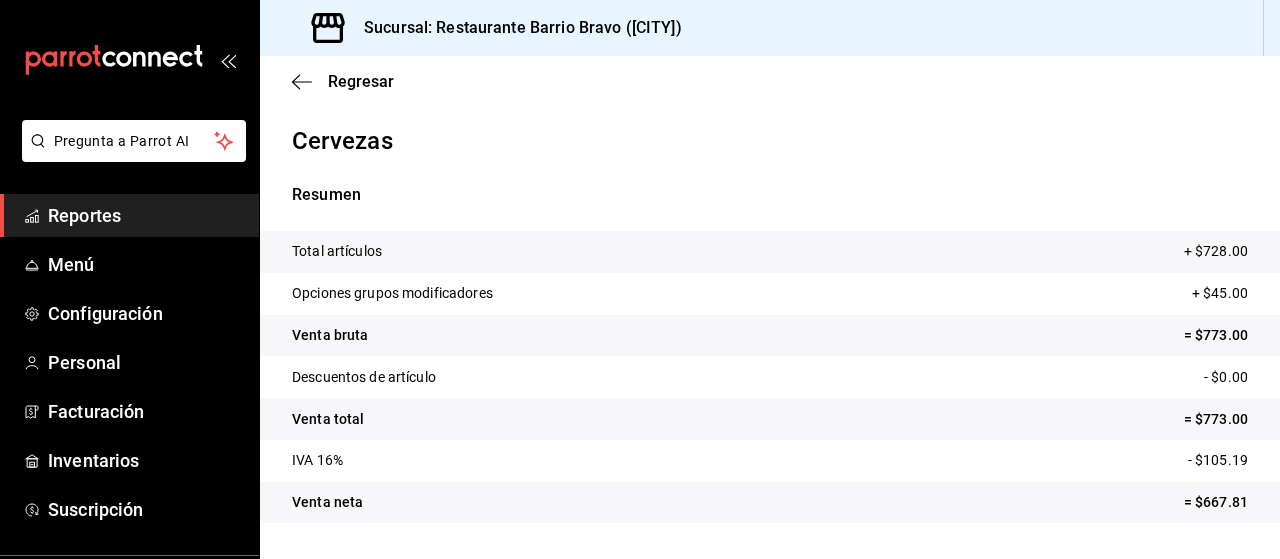 click on "Regresar" at bounding box center [770, 81] 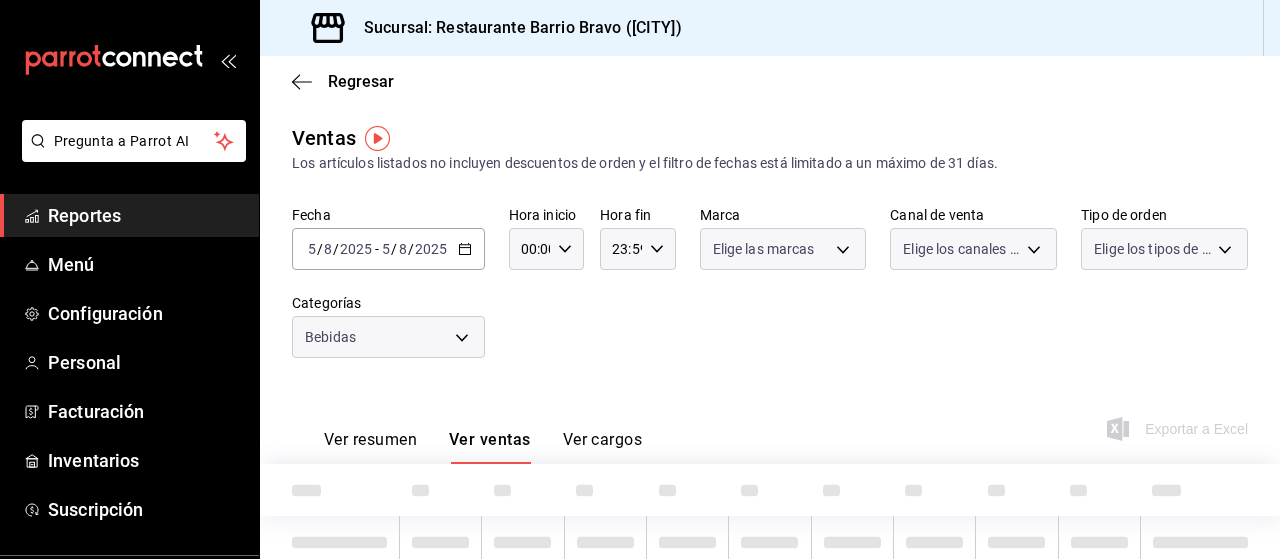 type on "7fa84fa0-b9ca-49ef-be16-7673f7613eff" 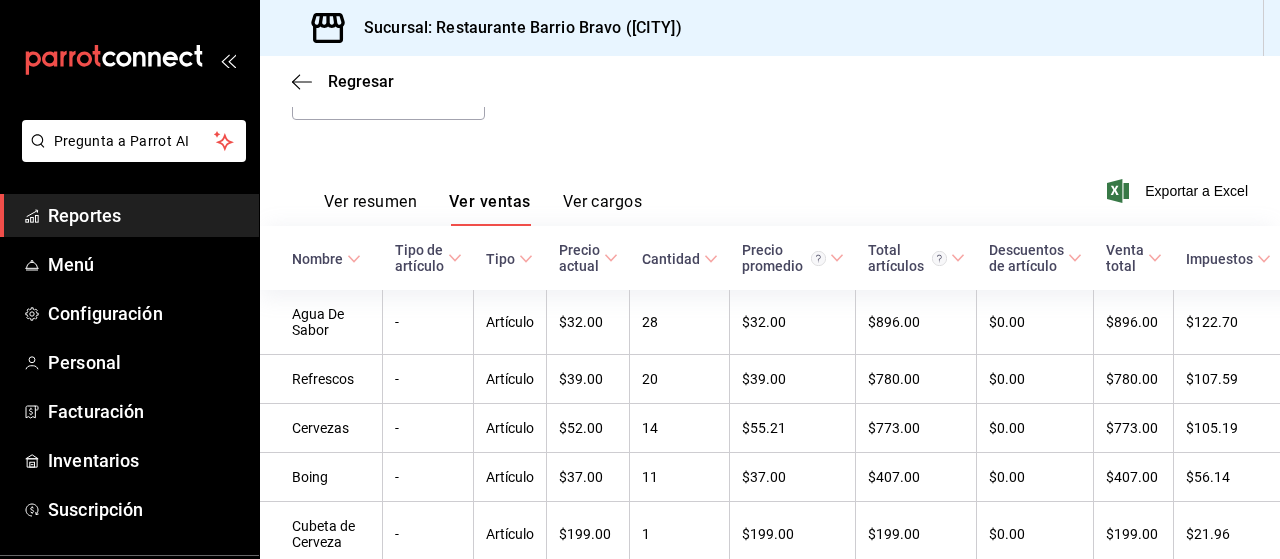 scroll, scrollTop: 404, scrollLeft: 0, axis: vertical 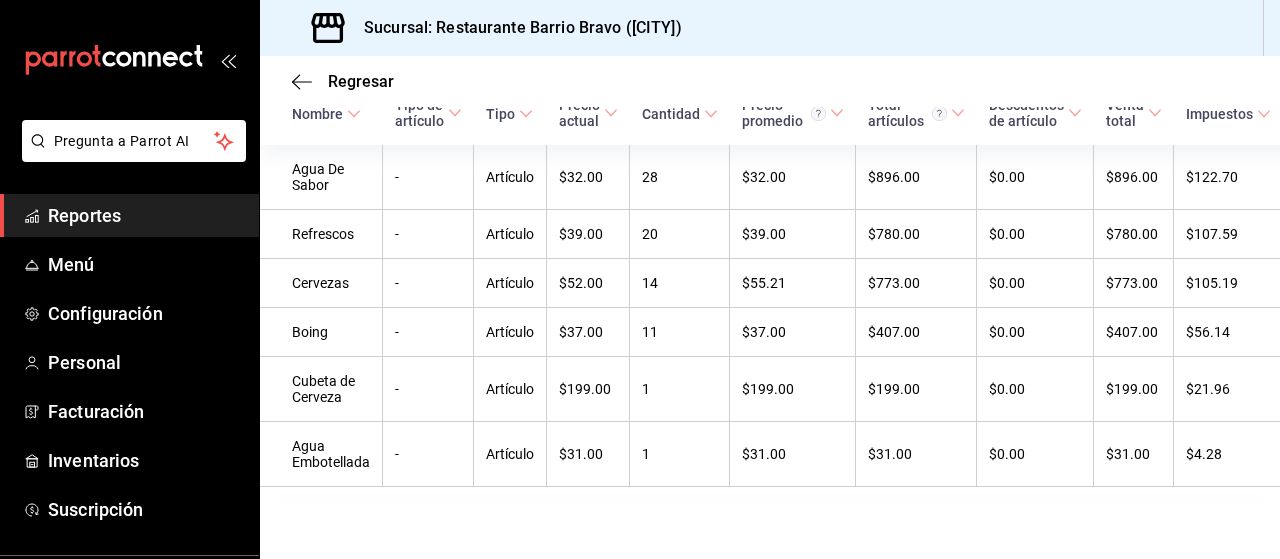 click on "-" at bounding box center (428, 332) 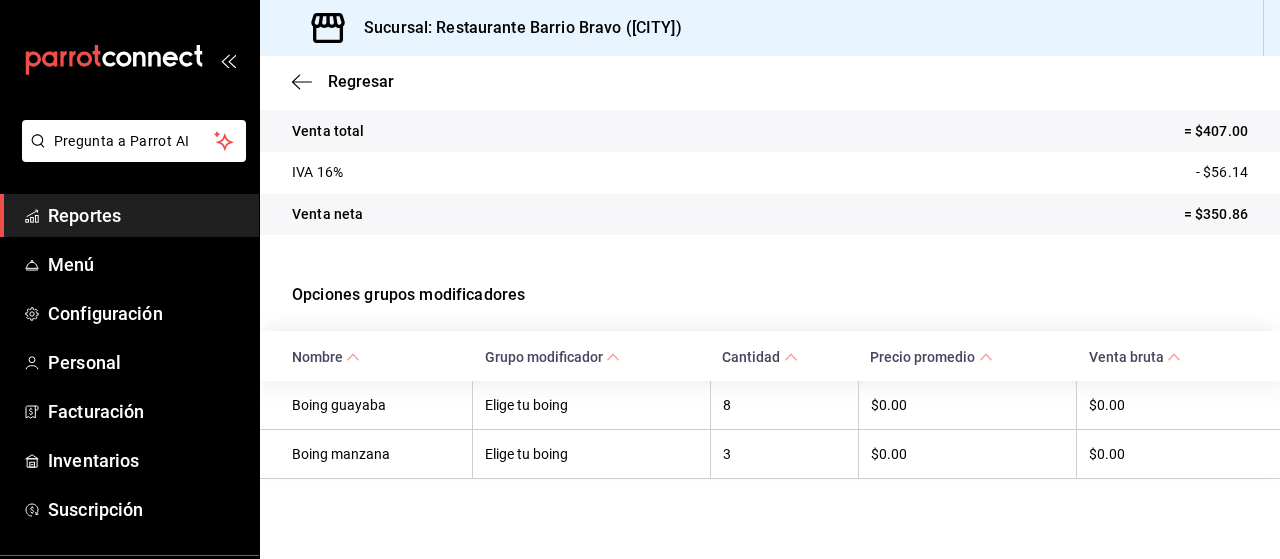 scroll, scrollTop: 0, scrollLeft: 0, axis: both 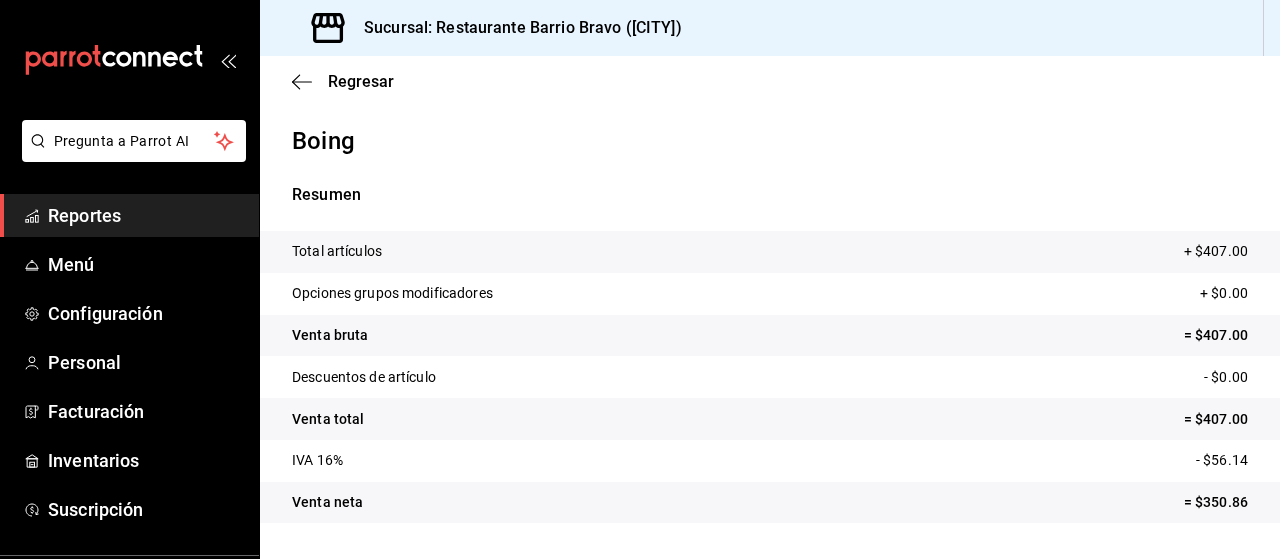 click on "Regresar" at bounding box center (361, 81) 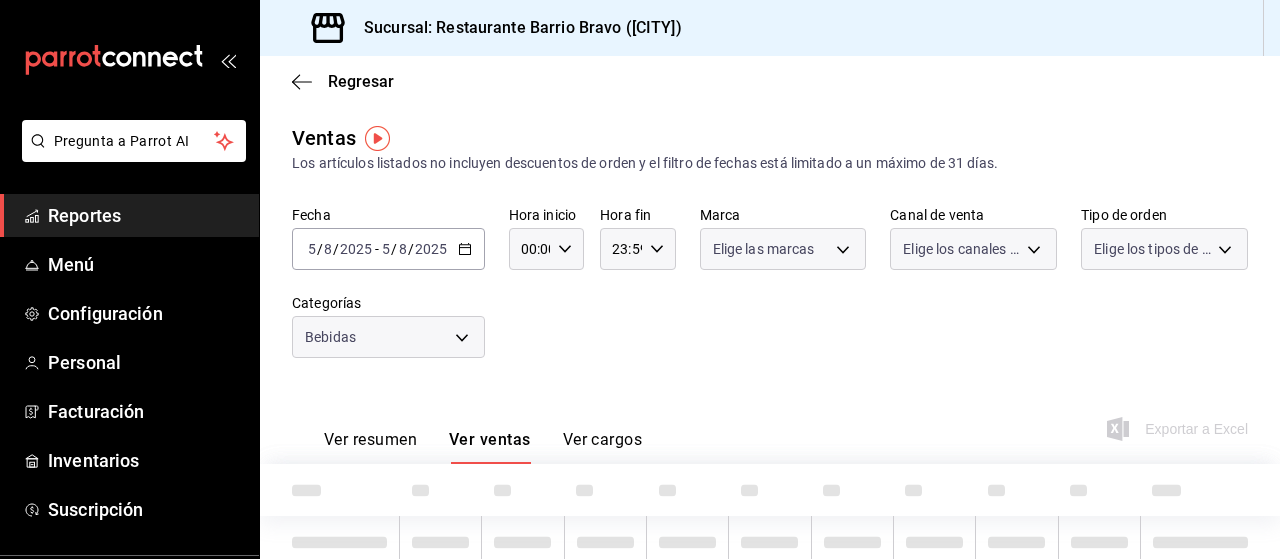 type on "7fa84fa0-b9ca-49ef-be16-7673f7613eff" 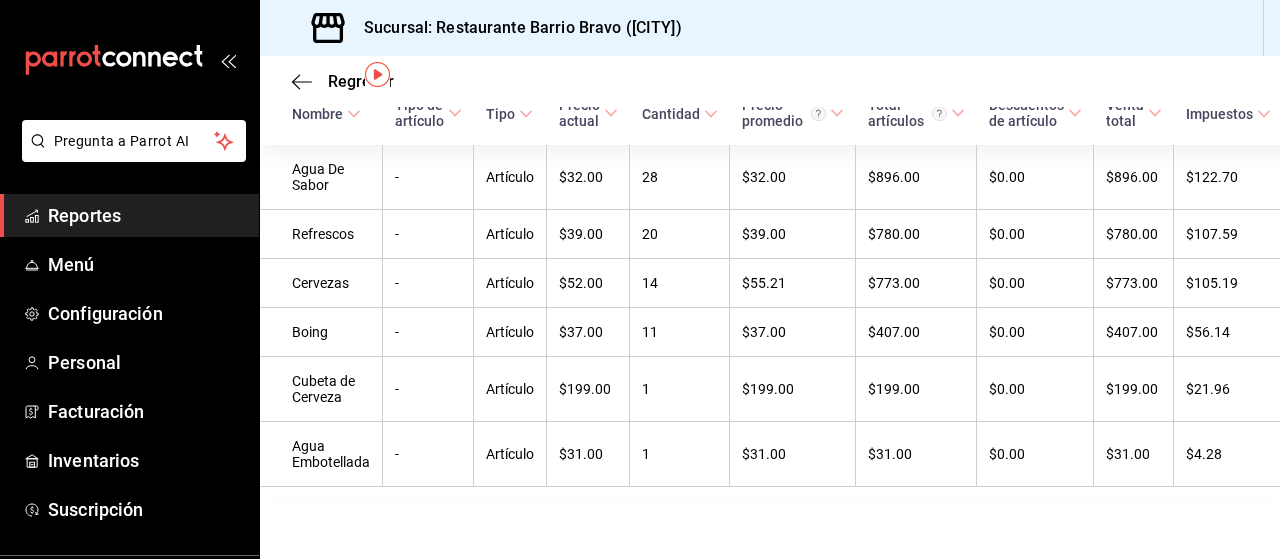 scroll, scrollTop: 0, scrollLeft: 0, axis: both 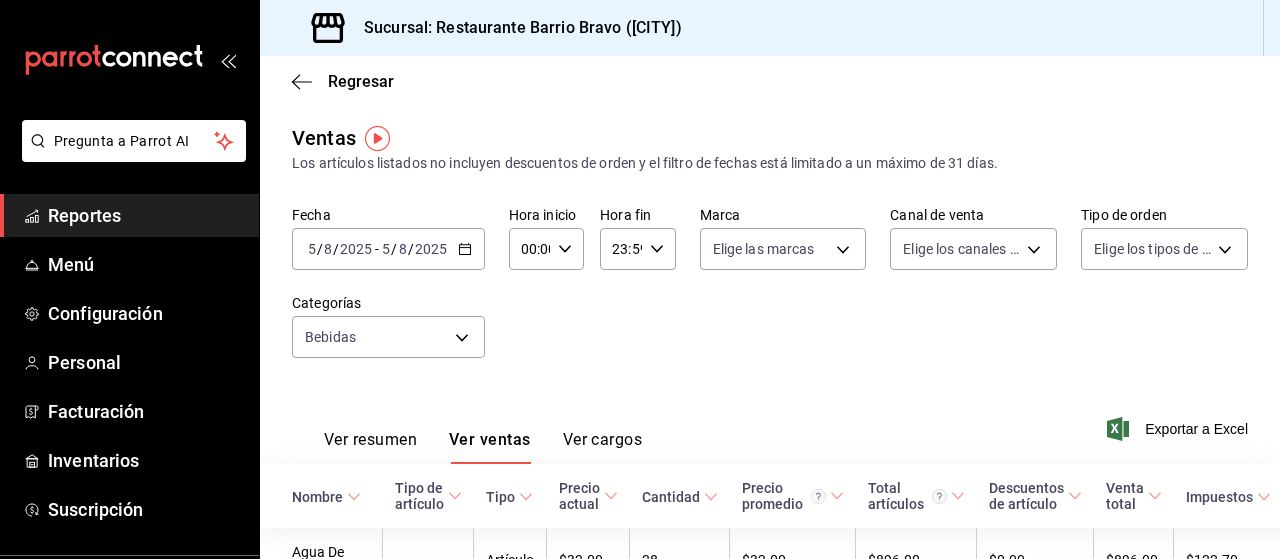 click on "Regresar" at bounding box center [361, 81] 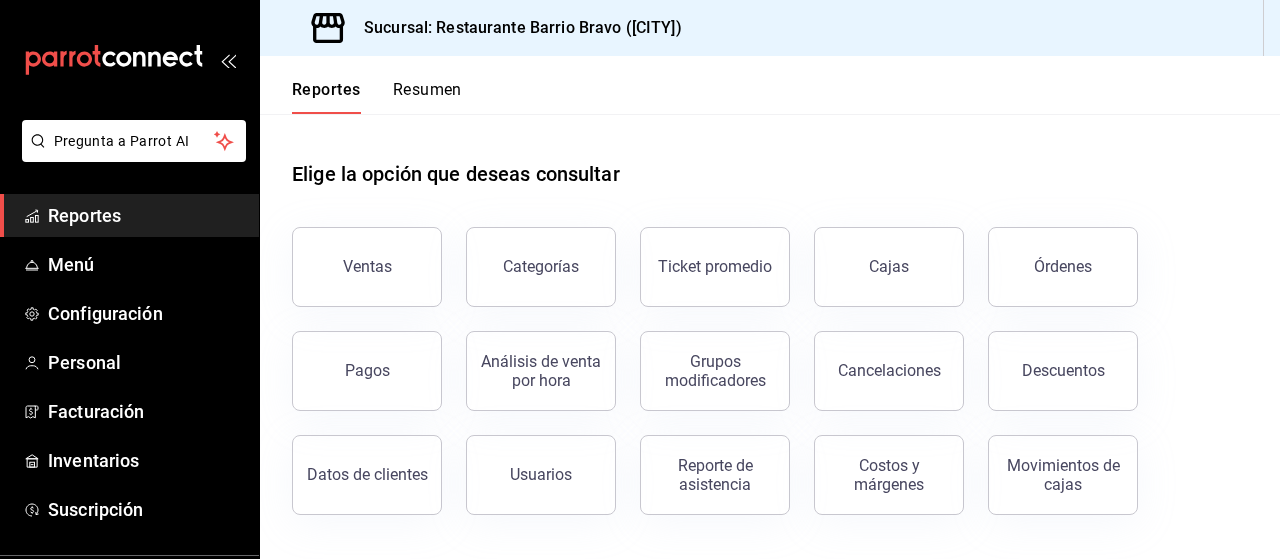 click on "Resumen" at bounding box center (427, 97) 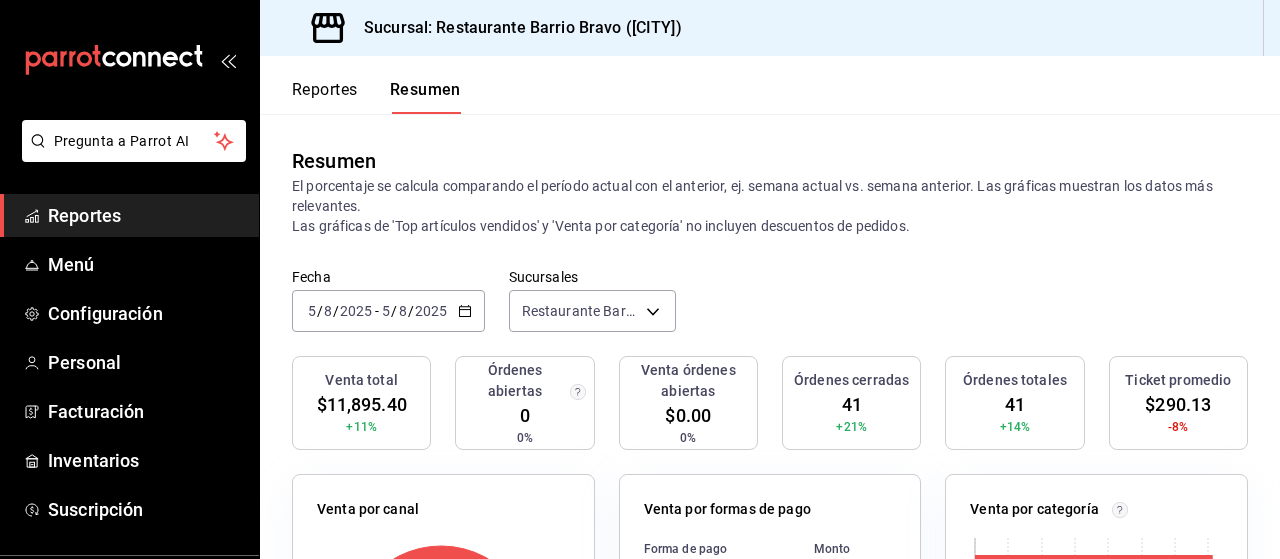 click on "Reportes" at bounding box center [325, 97] 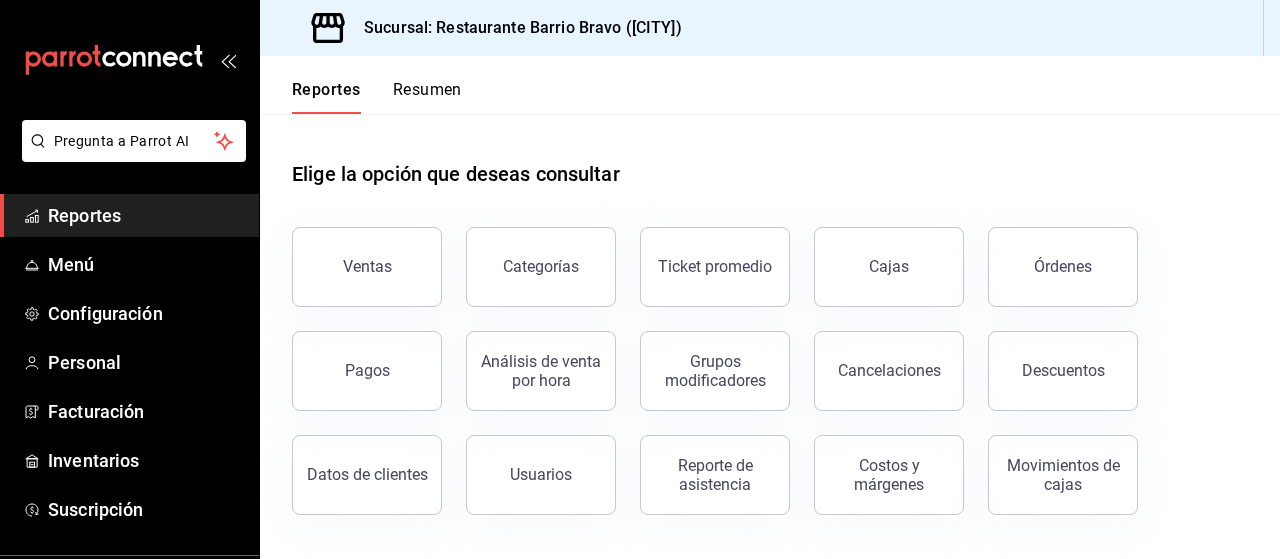 click on "Ventas" at bounding box center [367, 267] 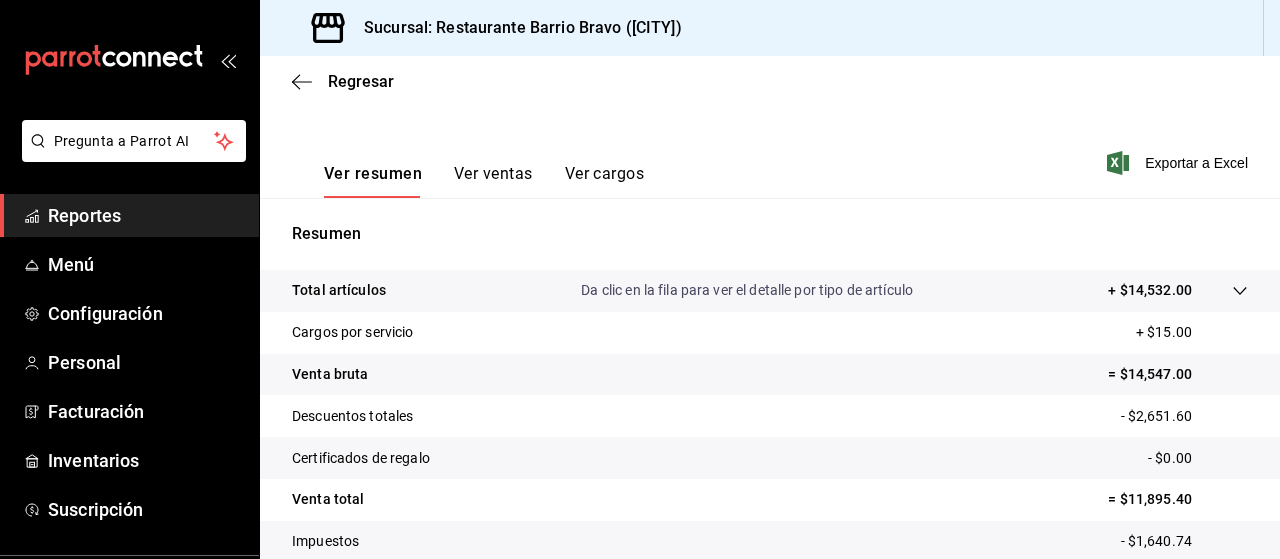 scroll, scrollTop: 265, scrollLeft: 0, axis: vertical 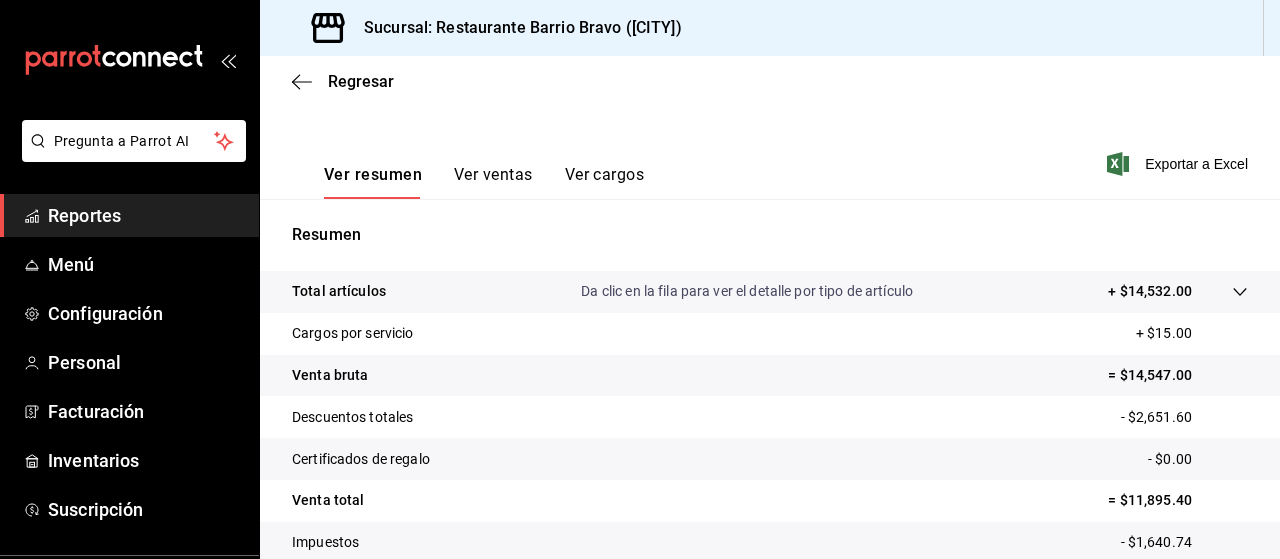 click on "Ver ventas" at bounding box center (493, 182) 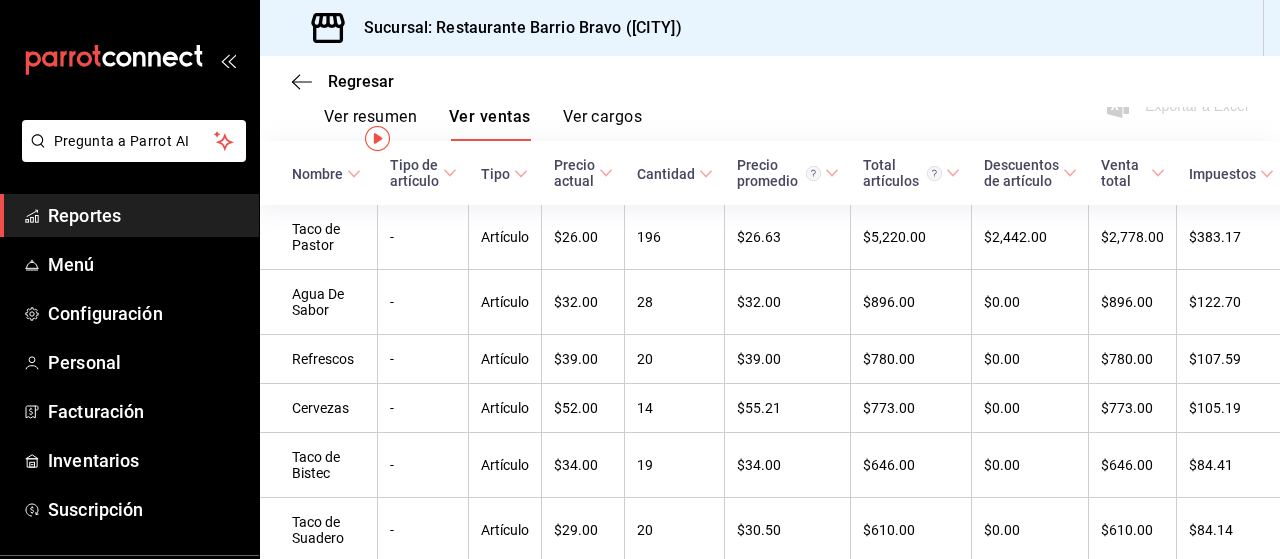 scroll, scrollTop: 0, scrollLeft: 0, axis: both 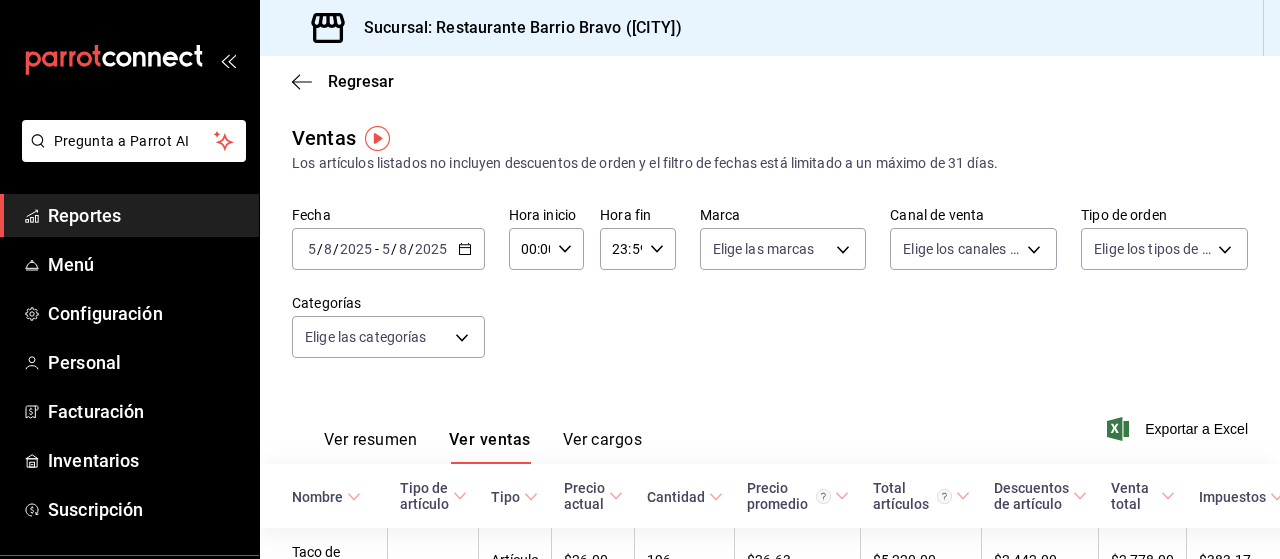 click on "Pregunta a Parrot AI Reportes   Menú   Configuración   Personal   Facturación   Inventarios   Suscripción   Ayuda Recomienda Parrot   [FIRST] [LAST]   Sugerir nueva función   Sucursal: Restaurante Barrio Bravo ([CITY]) Regresar Ventas Los artículos listados no incluyen descuentos de orden y el filtro de fechas está limitado a un máximo de 31 días. Fecha 2025-08-05 5 / 8 / 2025 - 2025-08-05 5 / 8 / 2025 Hora inicio 00:00 Hora inicio Hora fin 23:59 Hora fin Marca Elige las marcas Canal de venta Elige los canales de venta Tipo de orden Elige los tipos de orden Categorías Elige las categorías Ver resumen Ver ventas Ver cargos Exportar a Excel Nombre Tipo de artículo Tipo Precio actual Cantidad Precio promedio   Total artículos   Descuentos de artículo Venta total Impuestos Venta neta Taco de Pastor - Artículo $26.00 196 $26.63 $5,220.00 $2,442.00 $2,778.00 $383.17 $2,394.83 Agua De Sabor - Artículo $32.00 28 $32.00 $896.00 $0.00 $896.00 $122.70 $773.30 Refrescos - Artículo $39.00 20 $39.00 $780.00 - -" at bounding box center (640, 279) 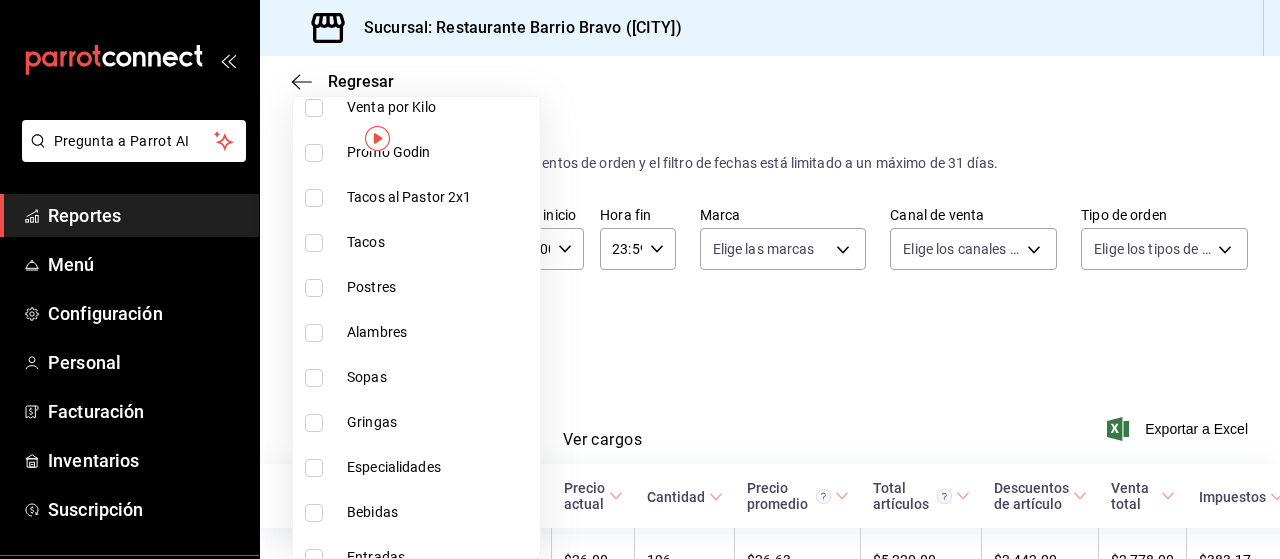 scroll, scrollTop: 552, scrollLeft: 0, axis: vertical 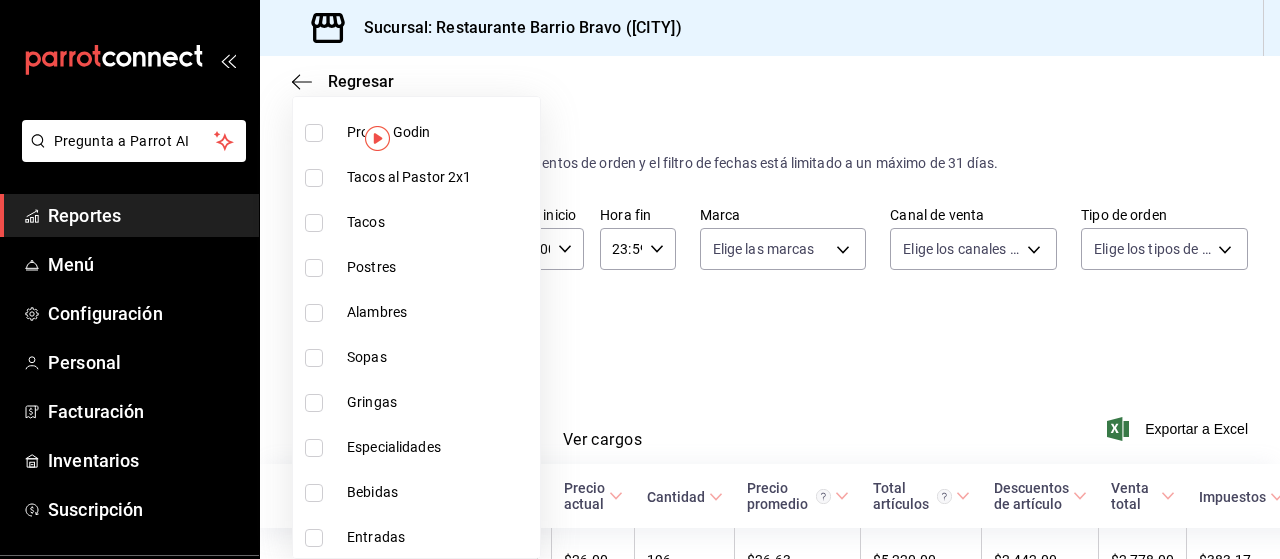 click at bounding box center [640, 279] 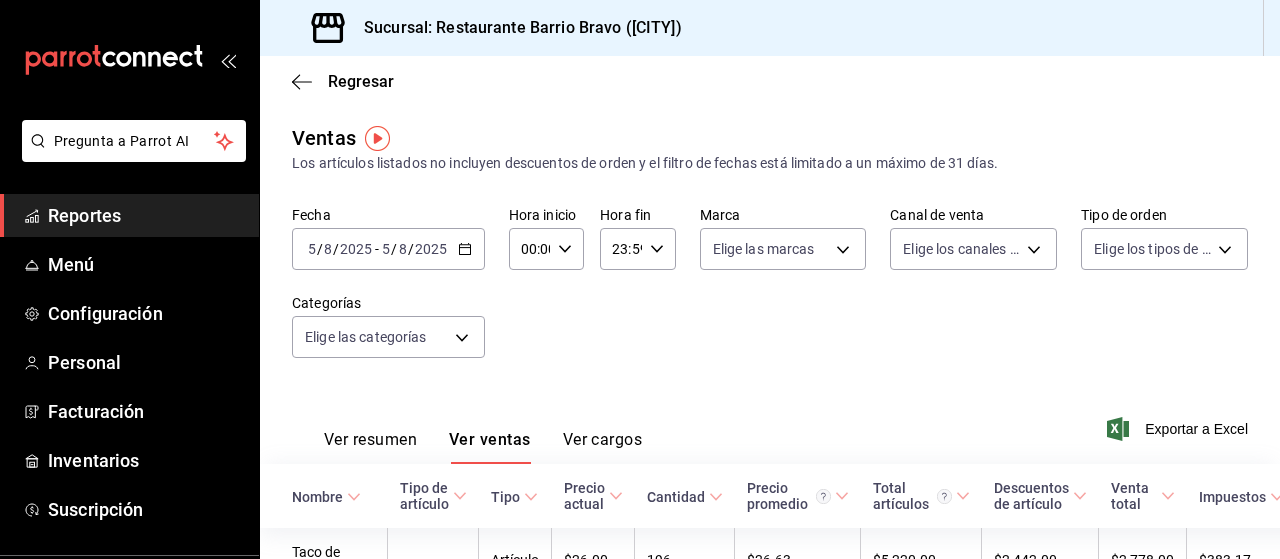 click on "2025-08-05 5 / 8 / 2025 - 2025-08-05 5 / 8 / 2025" at bounding box center (388, 249) 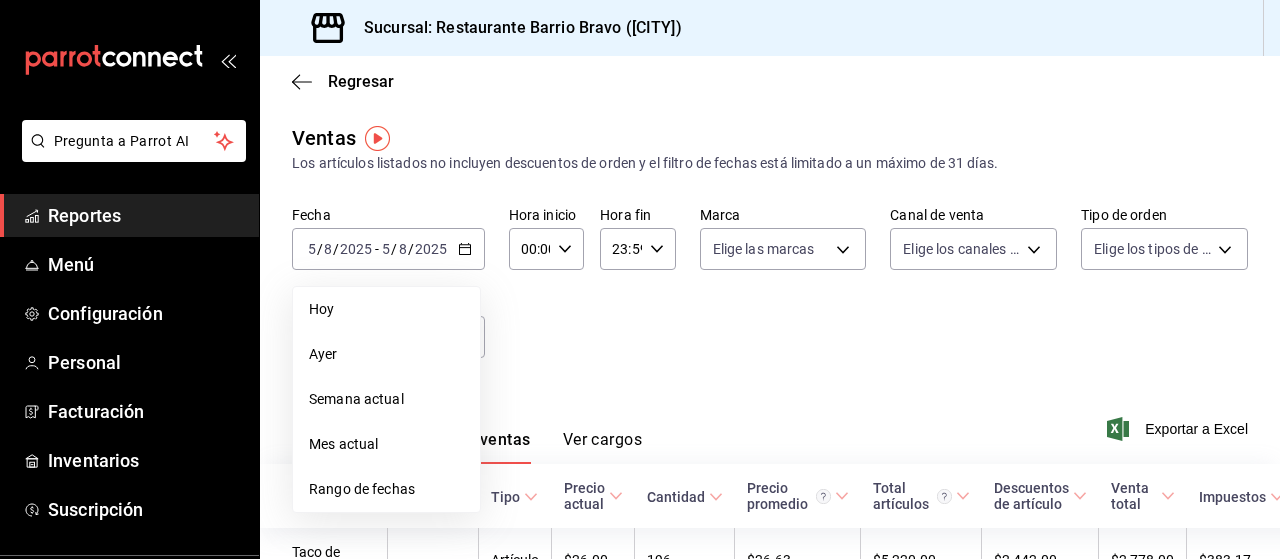 click on "Rango de fechas" at bounding box center [386, 489] 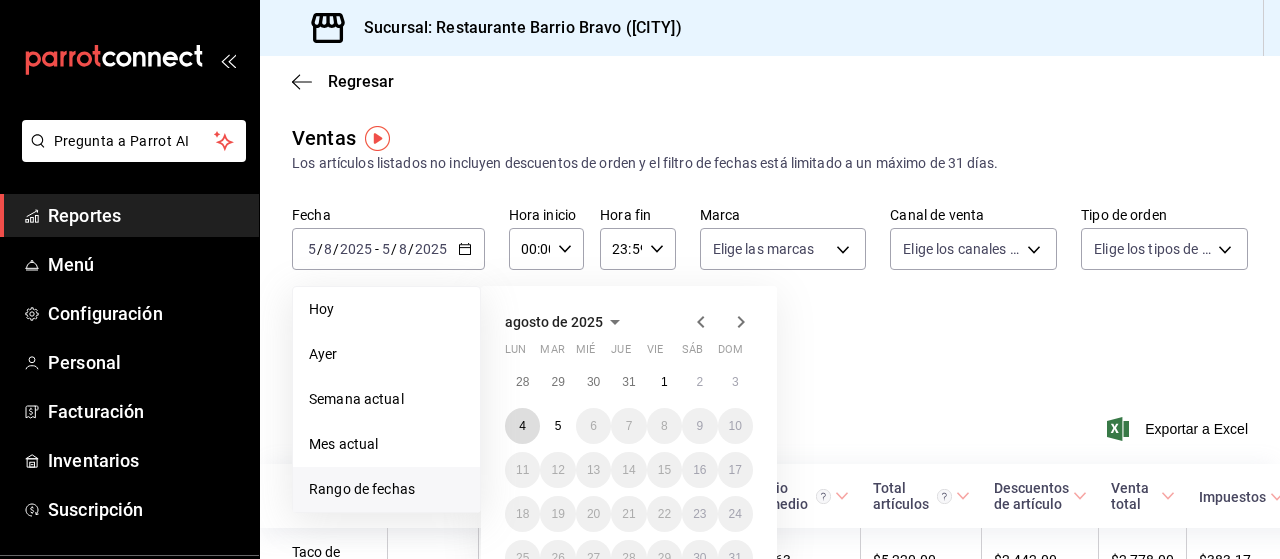 click on "4" at bounding box center [522, 426] 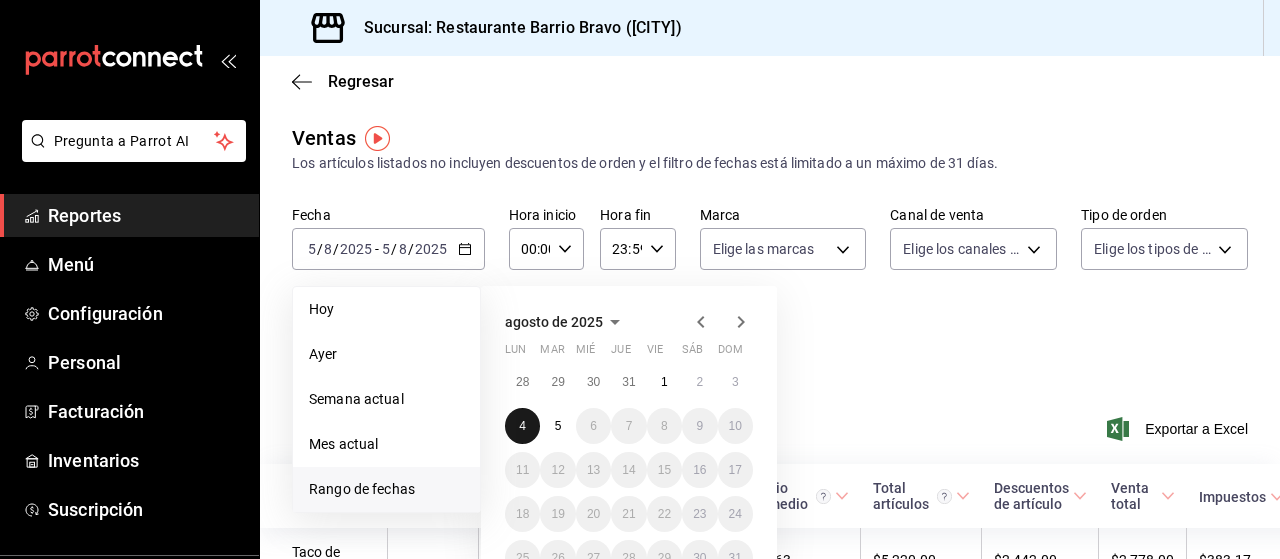 click on "4" at bounding box center (522, 426) 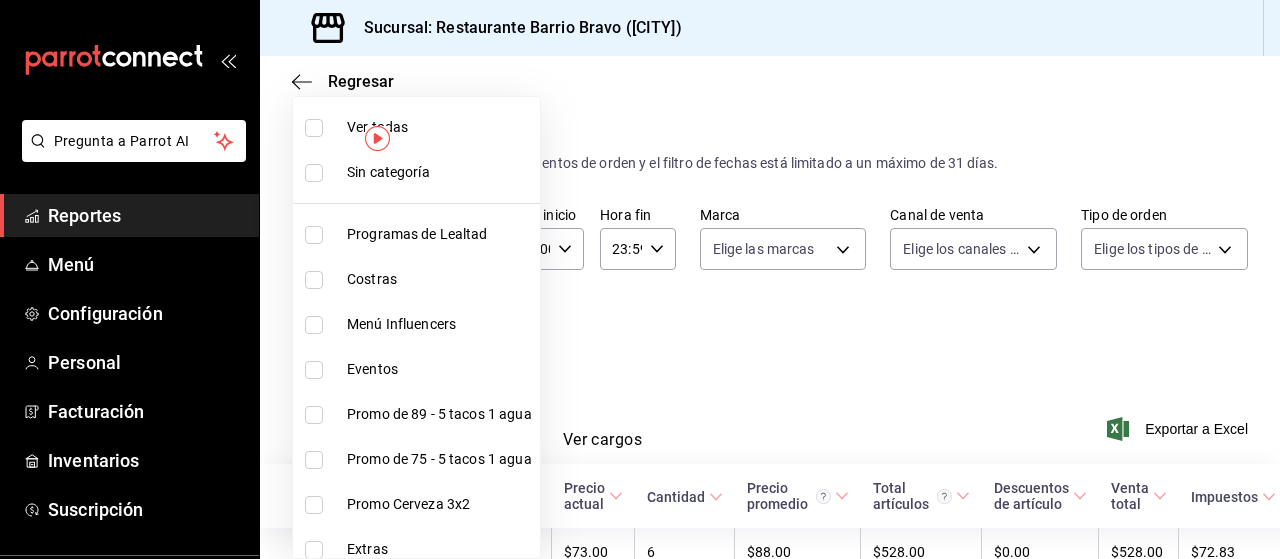 click on "Pregunta a Parrot AI Reportes   Menú   Configuración   Personal   Facturación   Inventarios   Suscripción   Ayuda Recomienda Parrot   [FIRST] [LAST]   Sugerir nueva función   Sucursal: Restaurante Barrio Bravo ([CITY]) Regresar Ventas Los artículos listados no incluyen descuentos de orden y el filtro de fechas está limitado a un máximo de 31 días. Fecha 2025-08-04 4 / 8 / 2025 - 2025-08-04 4 / 8 / 2025 Hora inicio 00:00 Hora inicio Hora fin 23:59 Hora fin Marca Elige las marcas Canal de venta Elige los canales de venta Tipo de orden Elige los tipos de orden Categorías Elige las categorías Ver resumen Ver ventas Ver cargos Exportar a Excel Nombre Tipo de artículo Tipo Precio actual Cantidad Precio promedio   Total artículos   Descuentos de artículo Venta total Impuestos Venta neta Guacamole - Artículo $73.00 6 $88.00 $528.00 $0.00 $528.00 $72.83 $455.17 Taco de Pastor - Artículo $26.00 19 $26.00 $494.00 $0.00 $494.00 $68.14 $425.86 Taco de Suadero - Artículo $29.00 15 $31.67 $475.00 $0.00 $475.00" at bounding box center [640, 279] 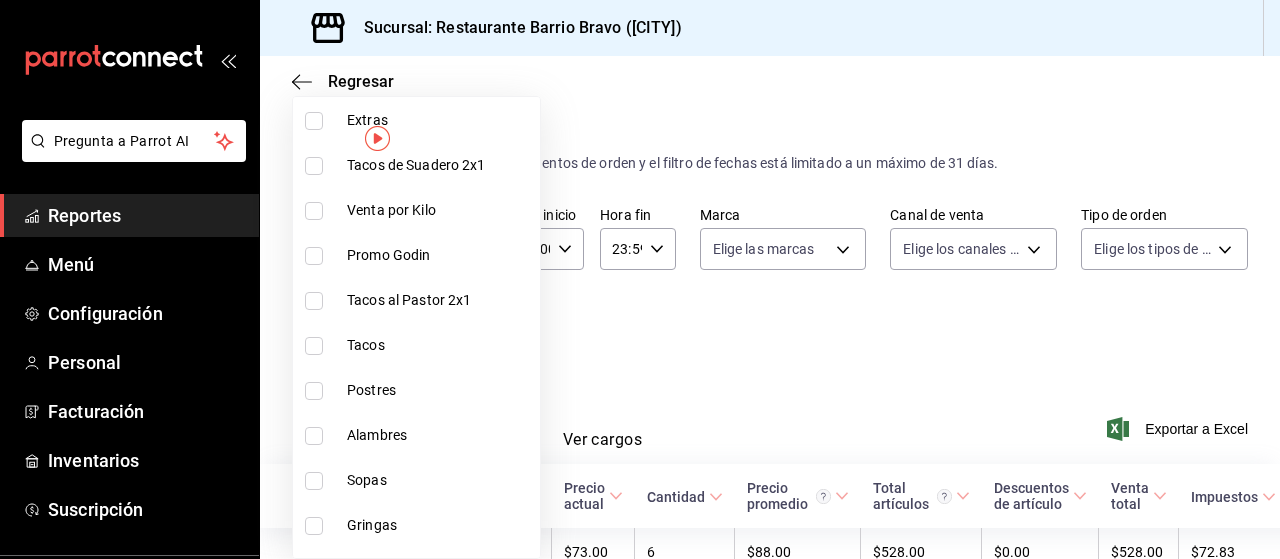 scroll, scrollTop: 552, scrollLeft: 0, axis: vertical 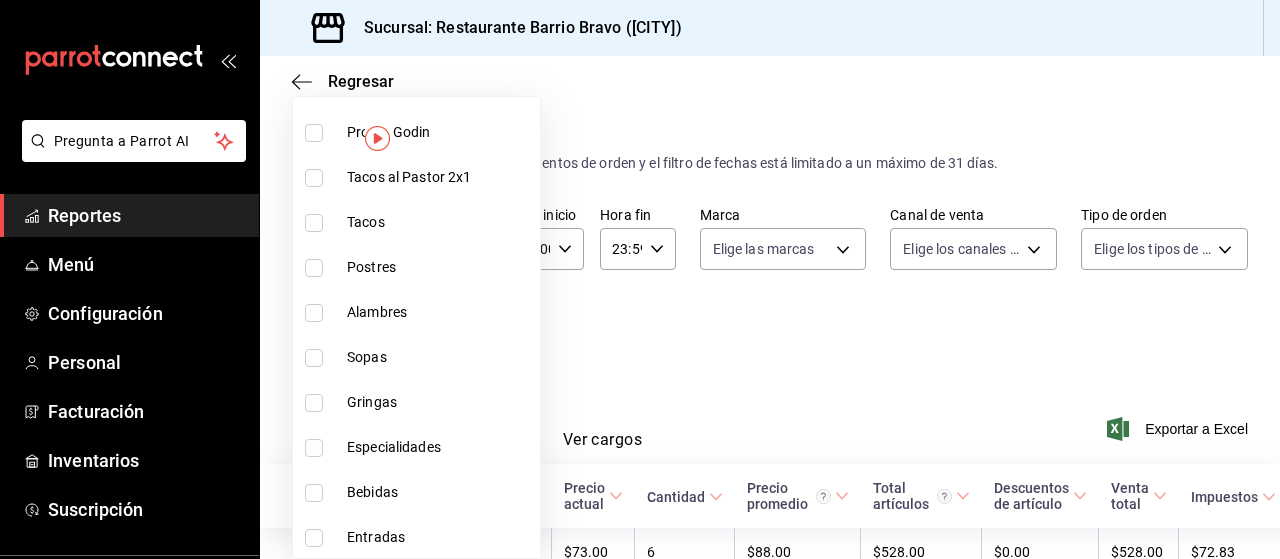 click on "Bebidas" at bounding box center (439, 492) 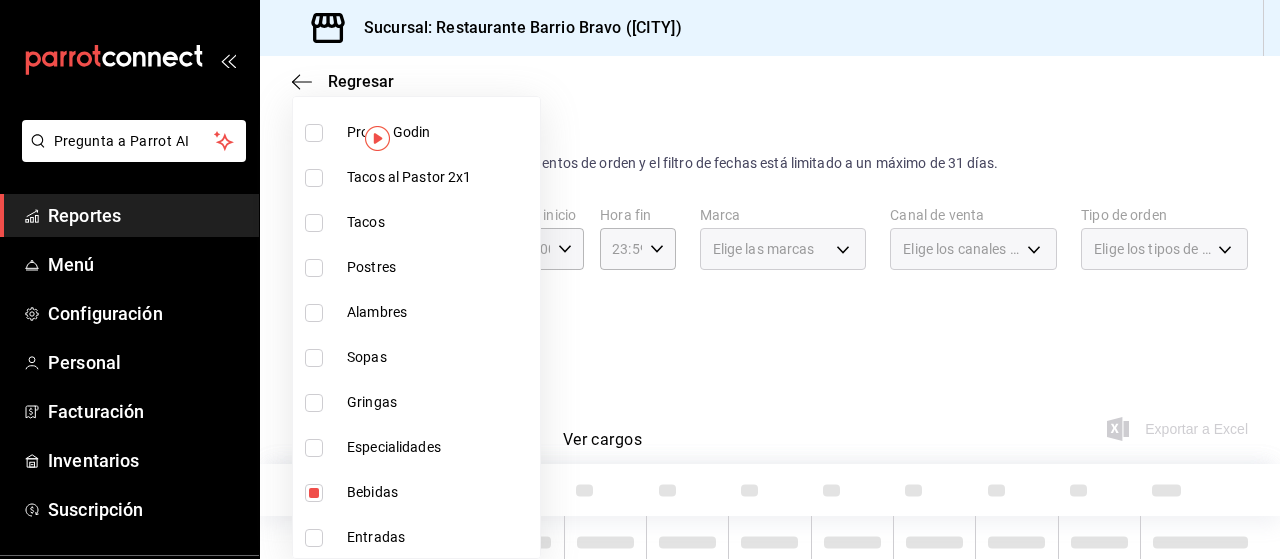 click at bounding box center [640, 279] 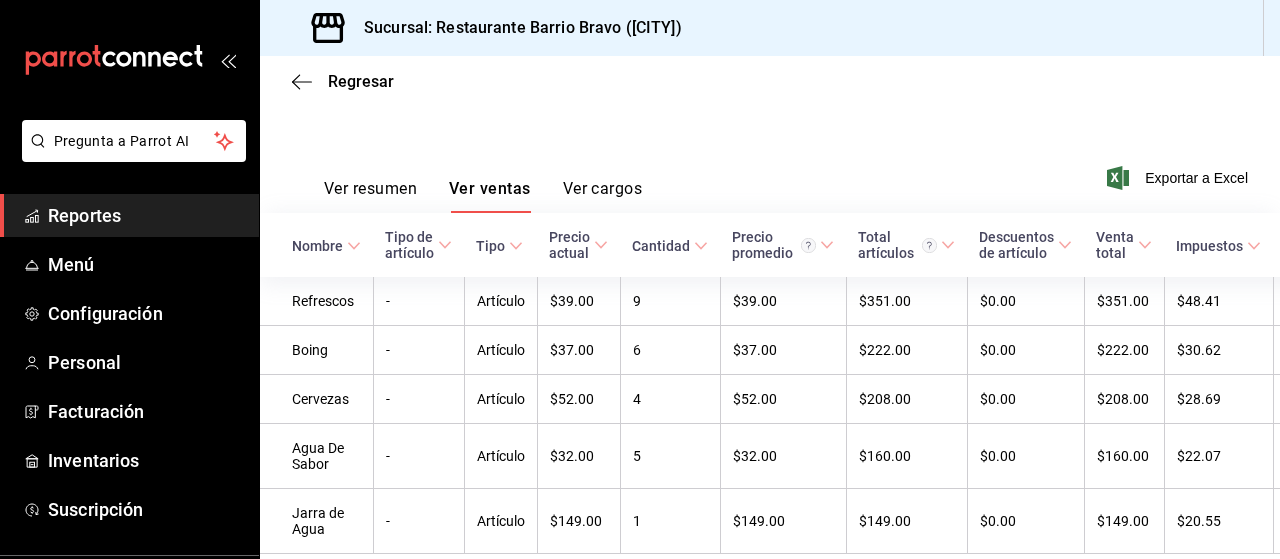 scroll, scrollTop: 266, scrollLeft: 0, axis: vertical 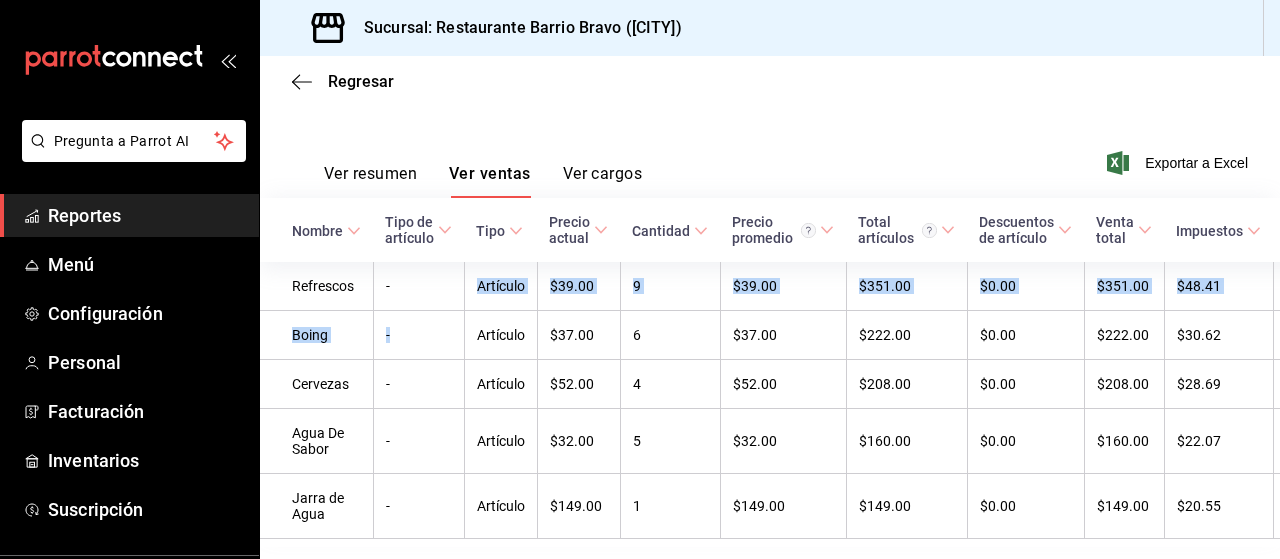 drag, startPoint x: 434, startPoint y: 313, endPoint x: 444, endPoint y: 289, distance: 26 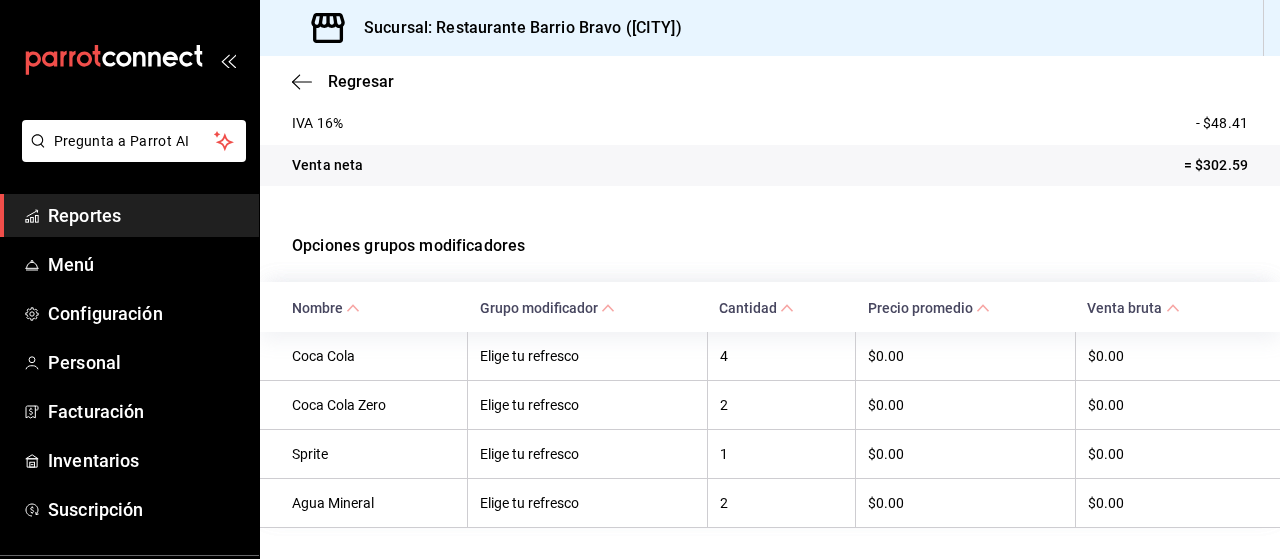 scroll, scrollTop: 388, scrollLeft: 0, axis: vertical 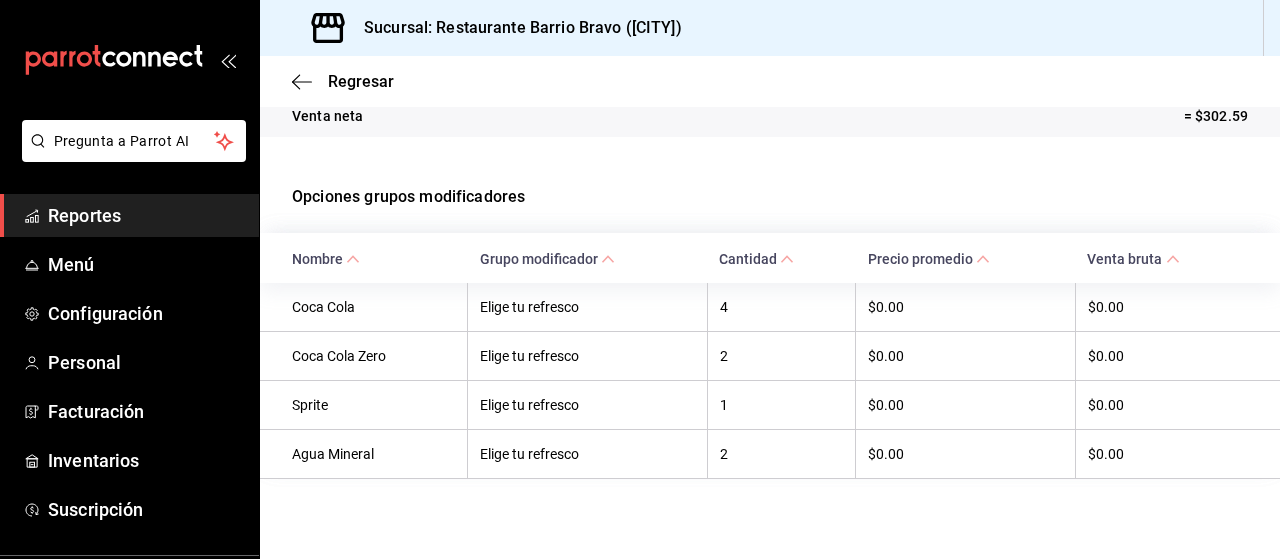 click on "2" at bounding box center [781, 453] 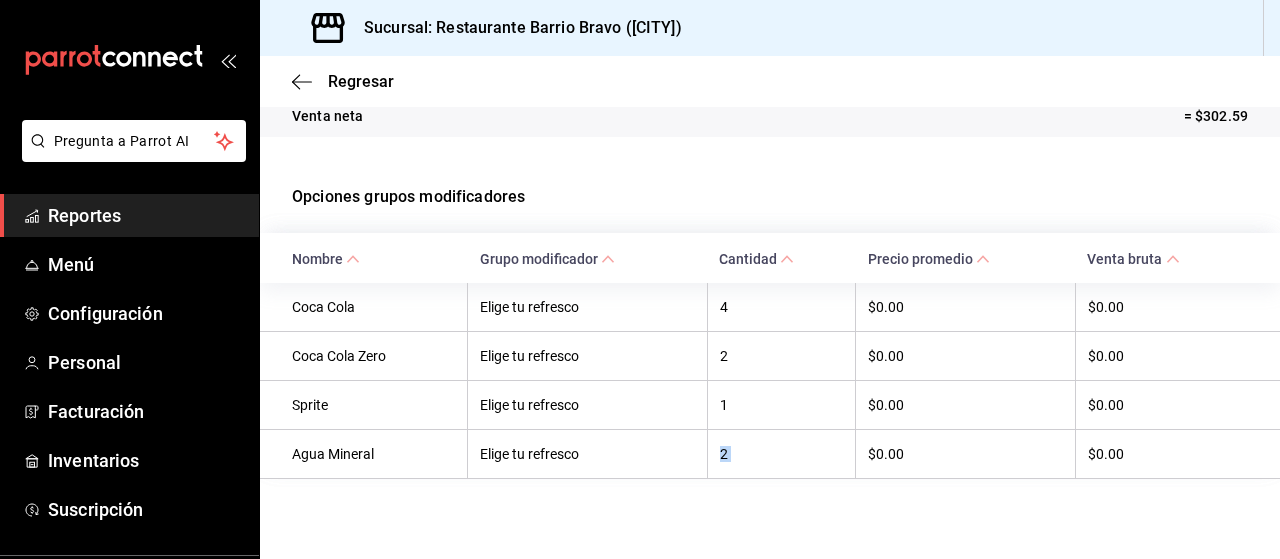 click on "2" at bounding box center [781, 453] 